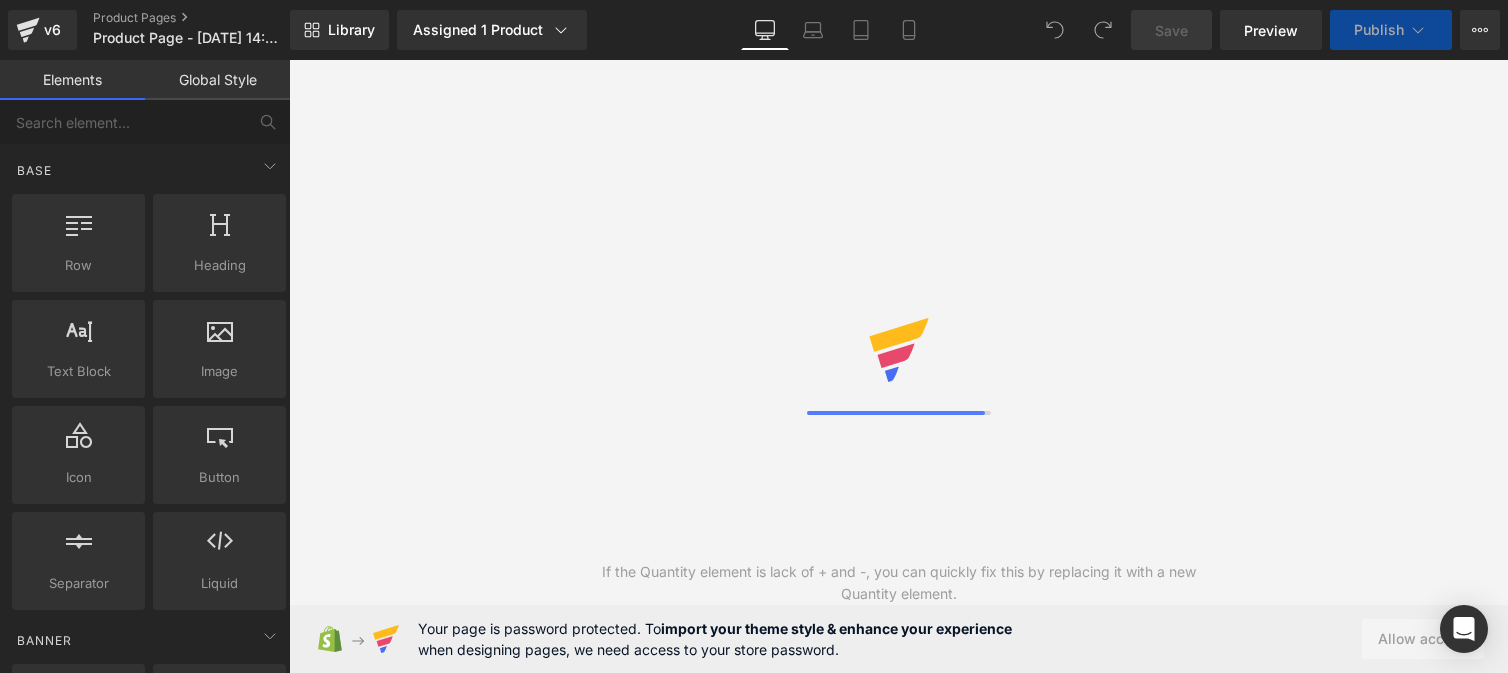 scroll, scrollTop: 0, scrollLeft: 0, axis: both 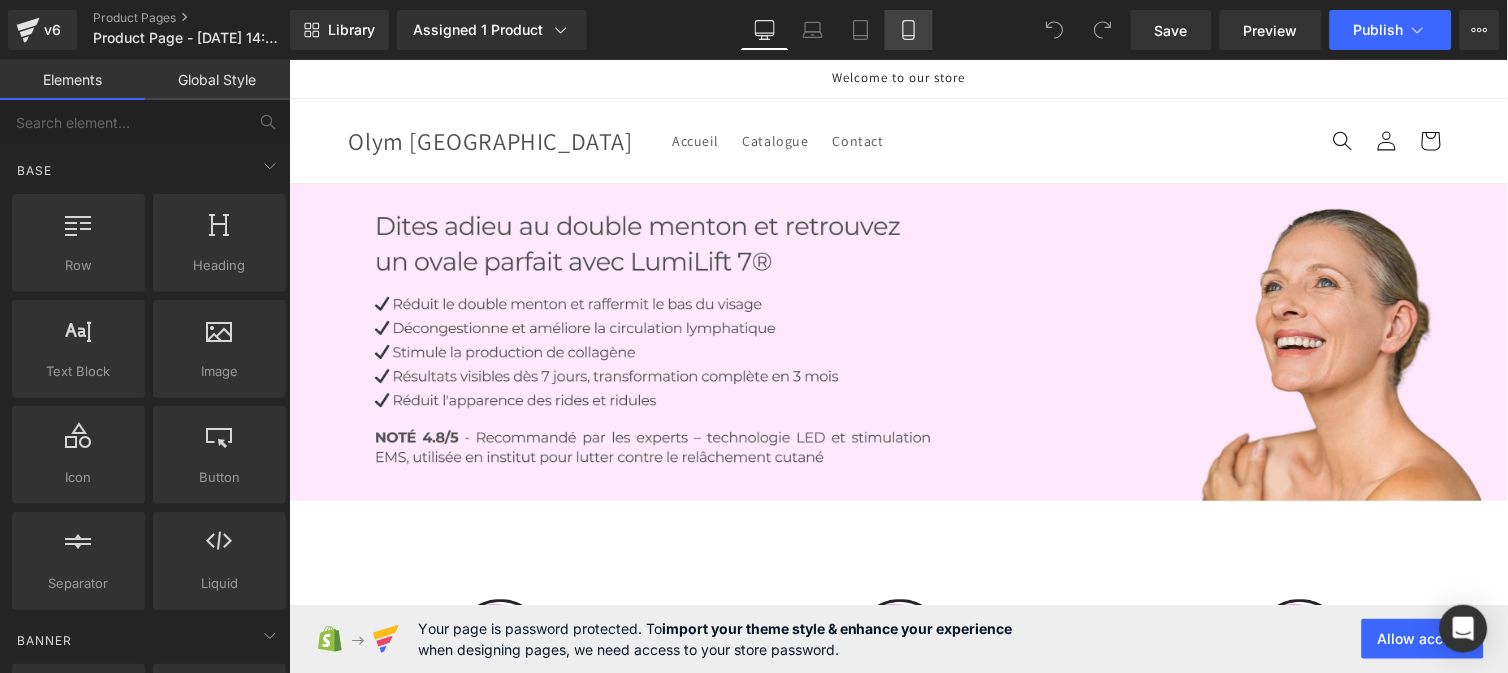 click on "Mobile" at bounding box center [909, 30] 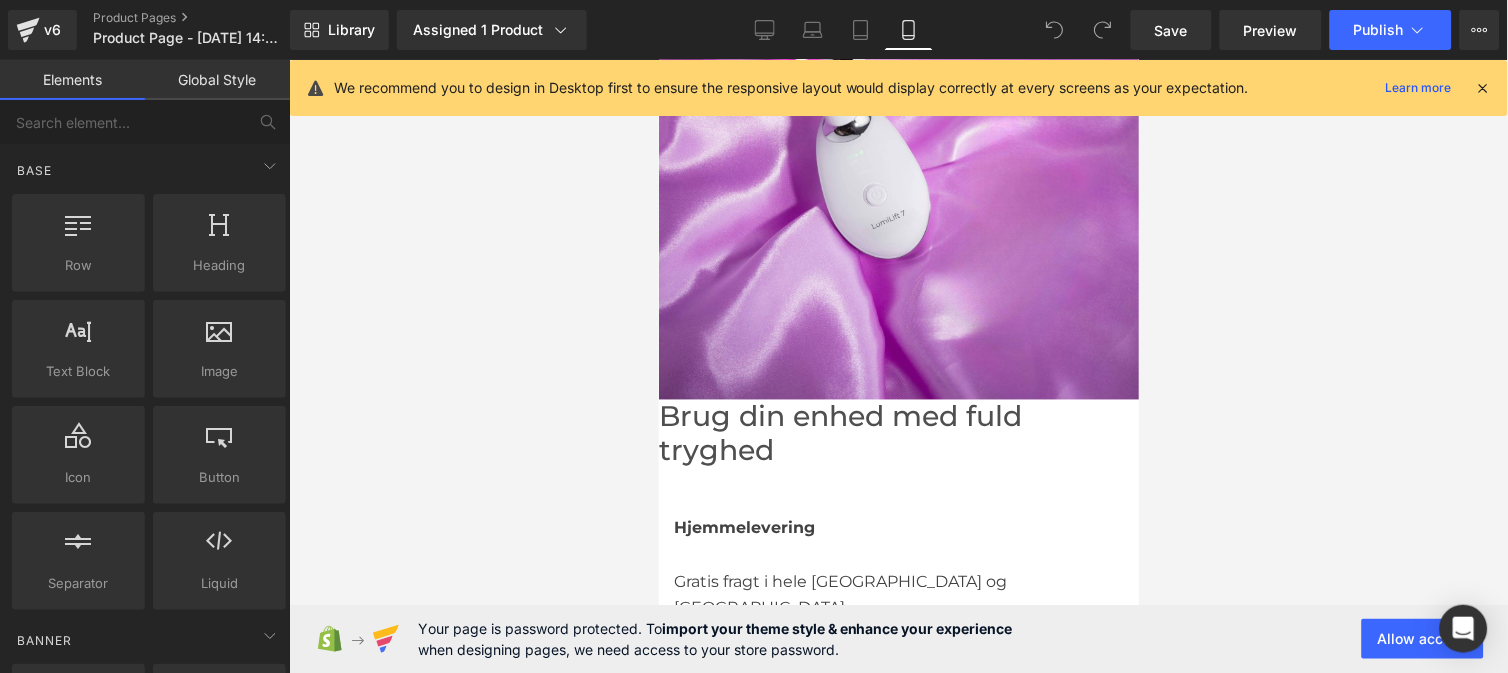 scroll, scrollTop: 3528, scrollLeft: 0, axis: vertical 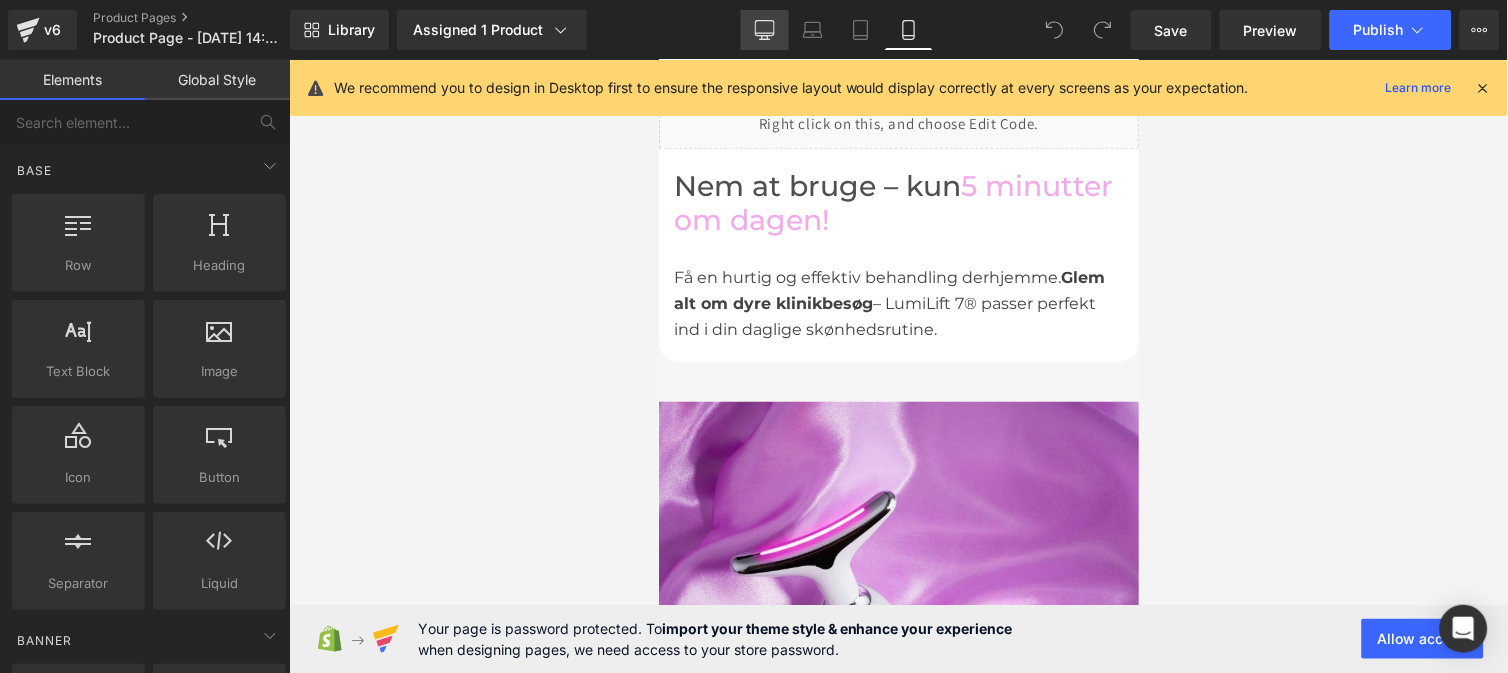 click 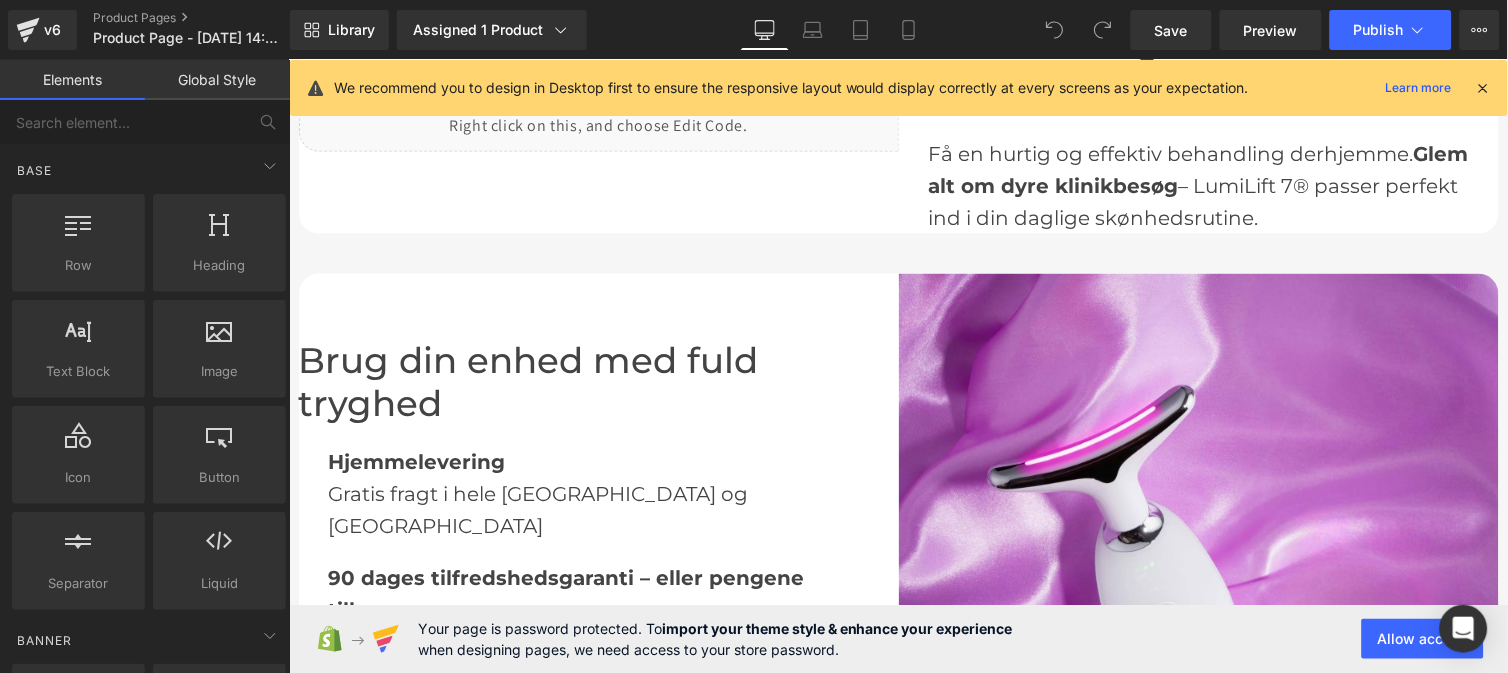 scroll, scrollTop: 2272, scrollLeft: 0, axis: vertical 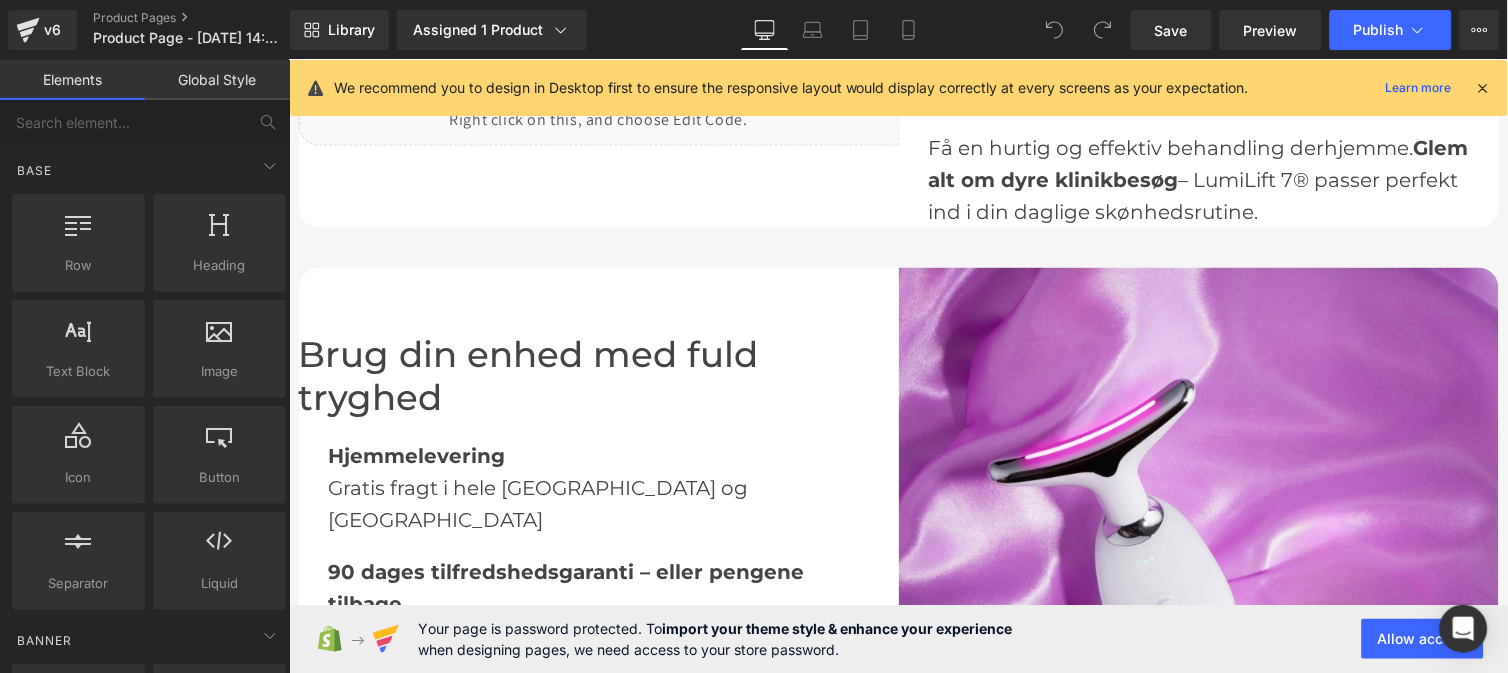 click on "Brug din enhed med fuld      tryghed" at bounding box center (598, 376) 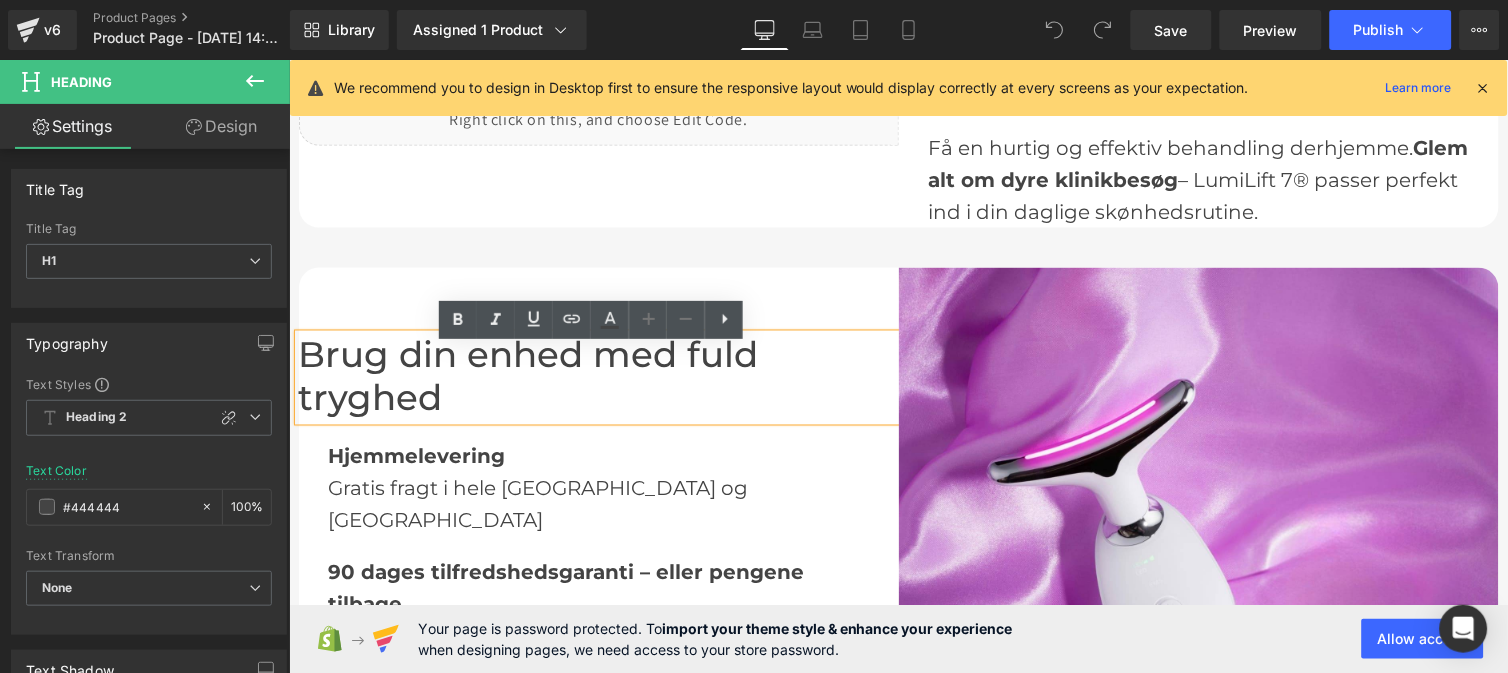 click on "Brug din enhed med fuld      tryghed Heading         Hjemmelevering Text Block         Gratis fragt i hele Danmark og Europa Text Block         90 dages tilfredshedsgaranti – eller pengene tilbage Text Block         Prøv  LumiLift 7®  i 90 dage. Hvis du ikke er tilfreds, tilbyder vi gratis retur og fuld refundering – uden bøvl. Text Block         Hudvenlig teknologi Text Block         Ingen UV-stråling, ingen ubehagelig varme. Sikker og skånsom for alle hudtyper. Text Block         Row" at bounding box center (598, 567) 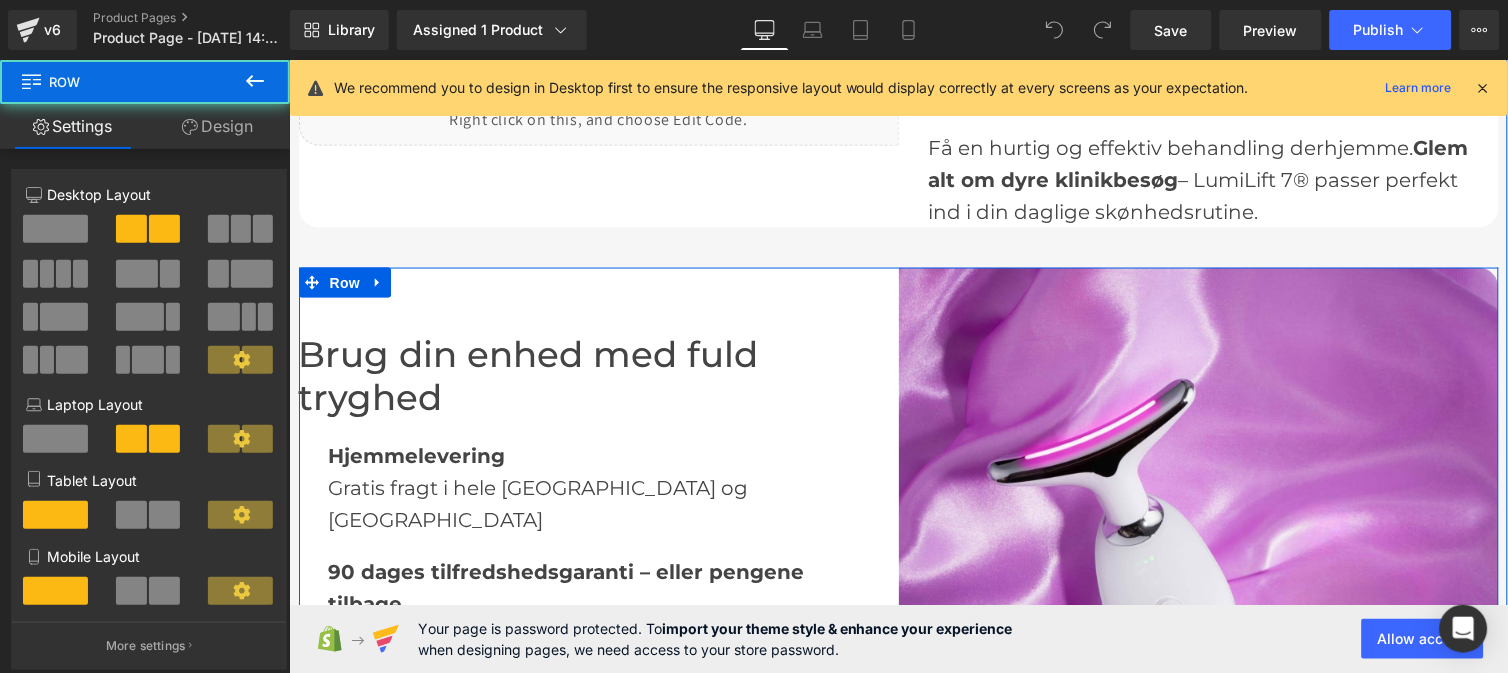 click on "Brug din enhed med fuld      tryghed Heading         Hjemmelevering Text Block         Gratis fragt i hele Danmark og Europa Text Block         90 dages tilfredshedsgaranti – eller pengene tilbage Text Block         Prøv  LumiLift 7®  i 90 dage. Hvis du ikke er tilfreds, tilbyder vi gratis retur og fuld refundering – uden bøvl. Text Block         Hudvenlig teknologi Text Block         Ingen UV-stråling, ingen ubehagelig varme. Sikker og skånsom for alle hudtyper. Text Block         Row" at bounding box center [598, 567] 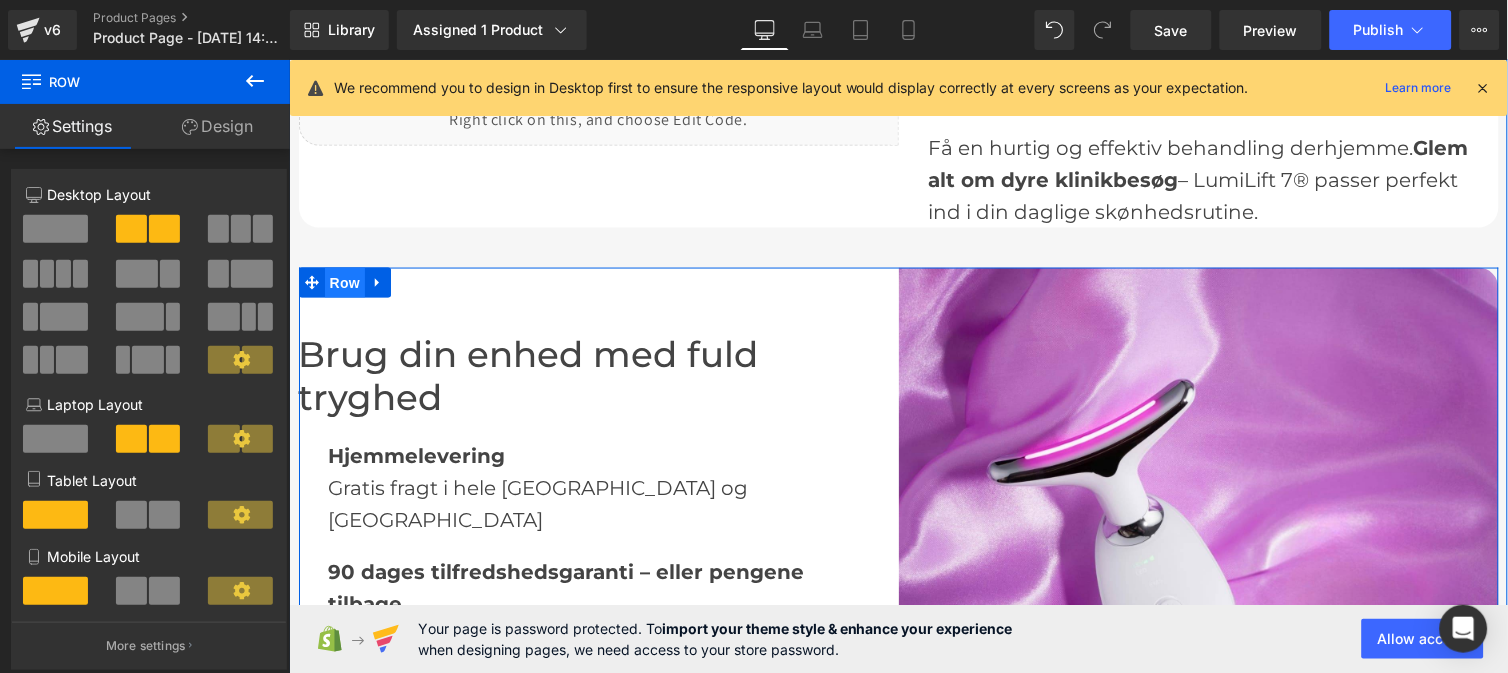 click on "Row" at bounding box center [344, 282] 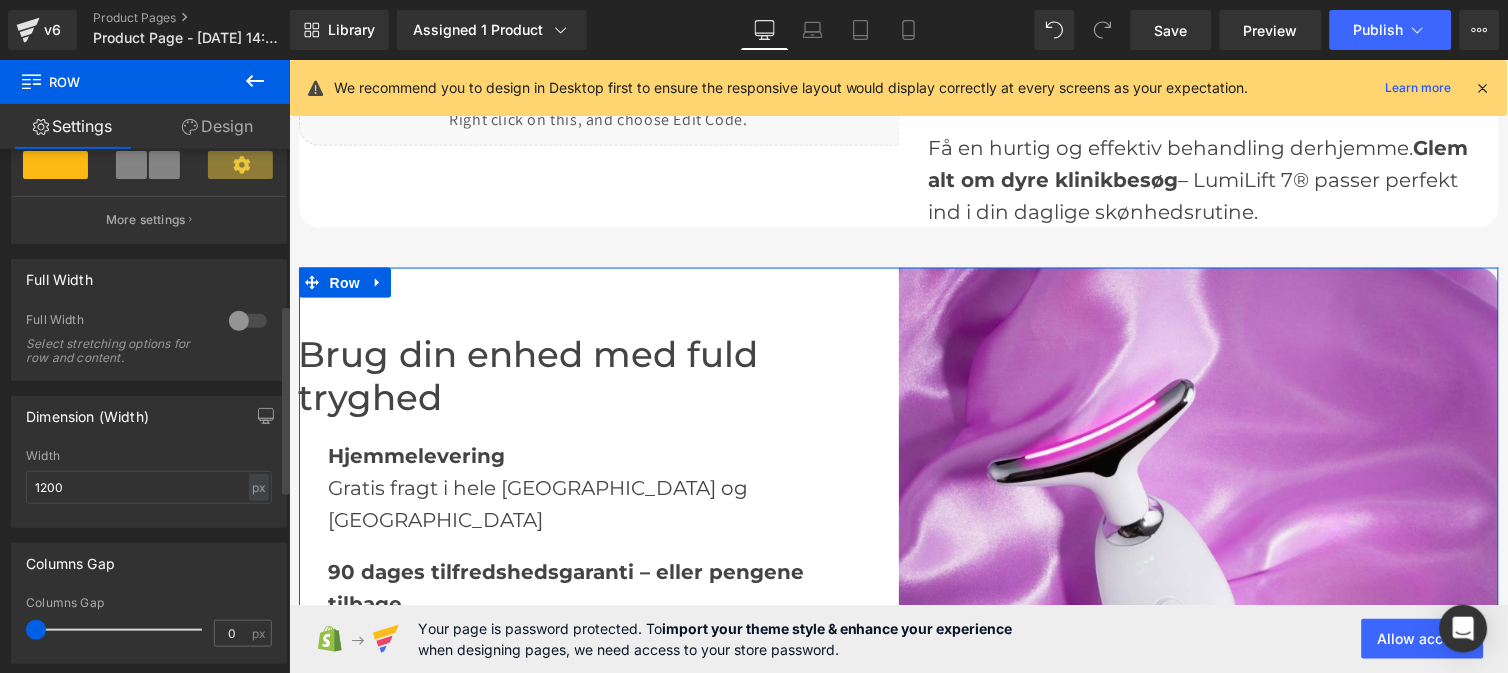 scroll, scrollTop: 427, scrollLeft: 0, axis: vertical 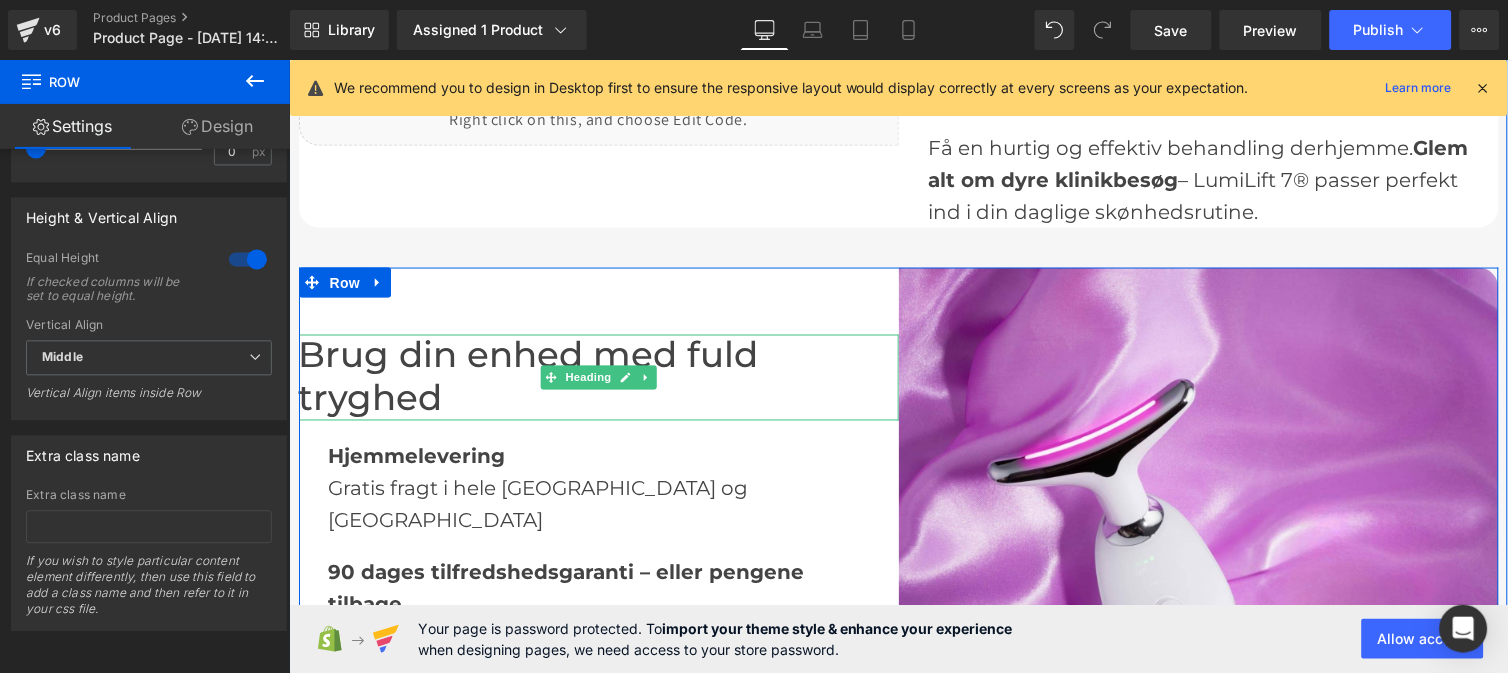 click on "Brug din enhed med fuld      tryghed" at bounding box center (598, 376) 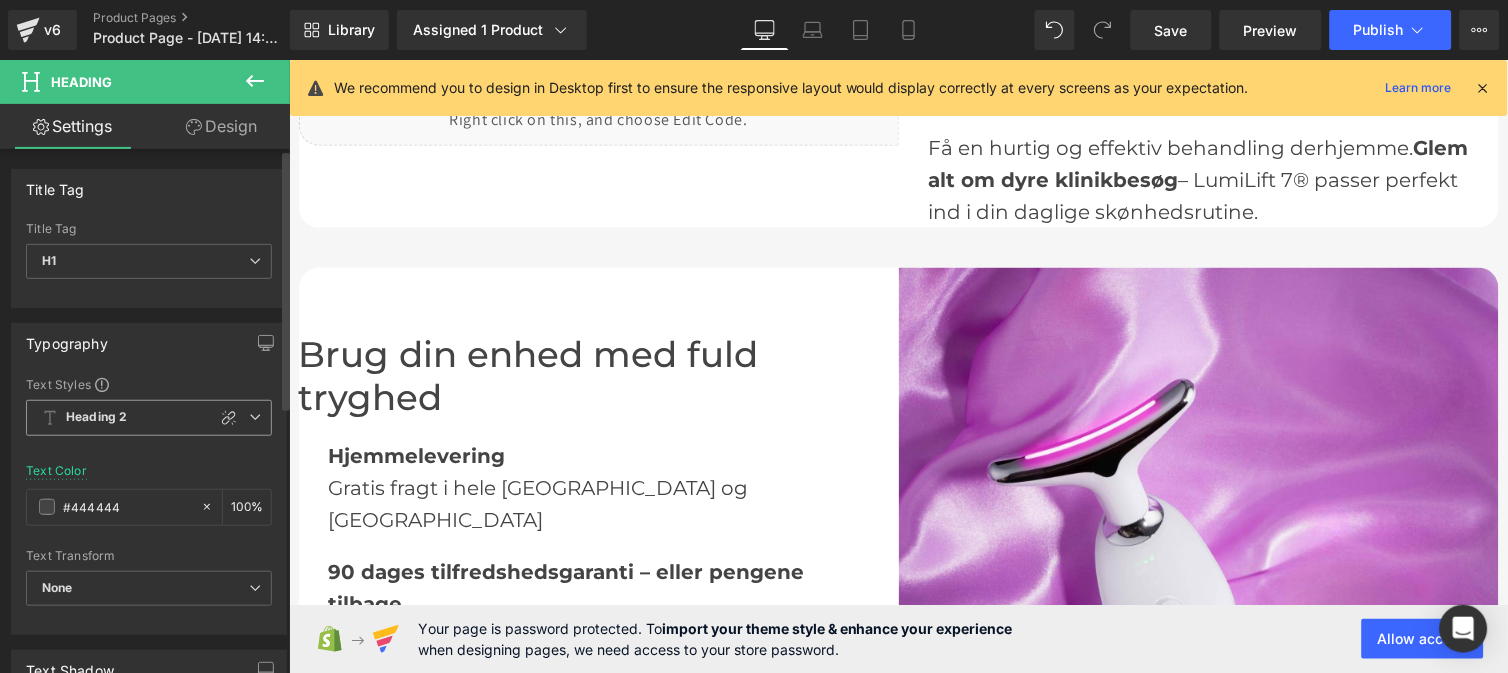 click on "Heading 2" at bounding box center [96, 417] 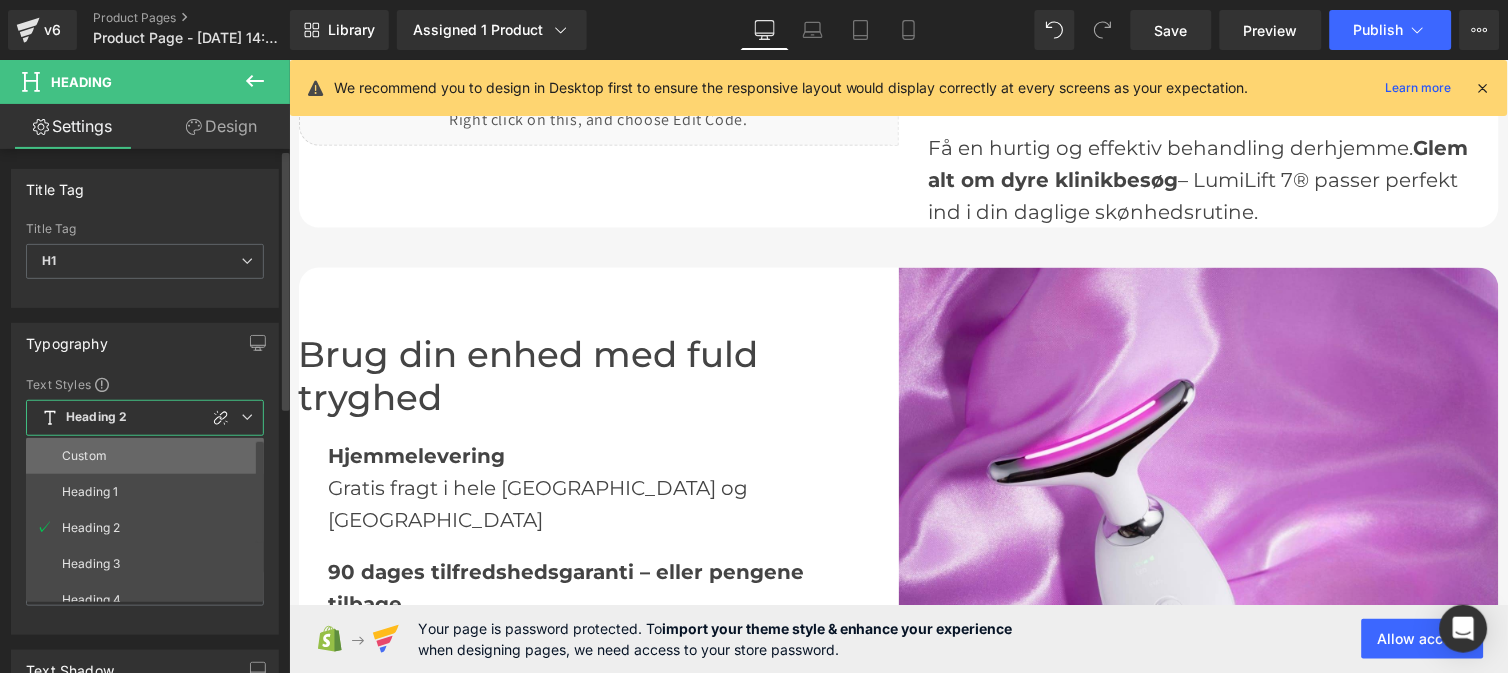 click on "Custom" at bounding box center [84, 456] 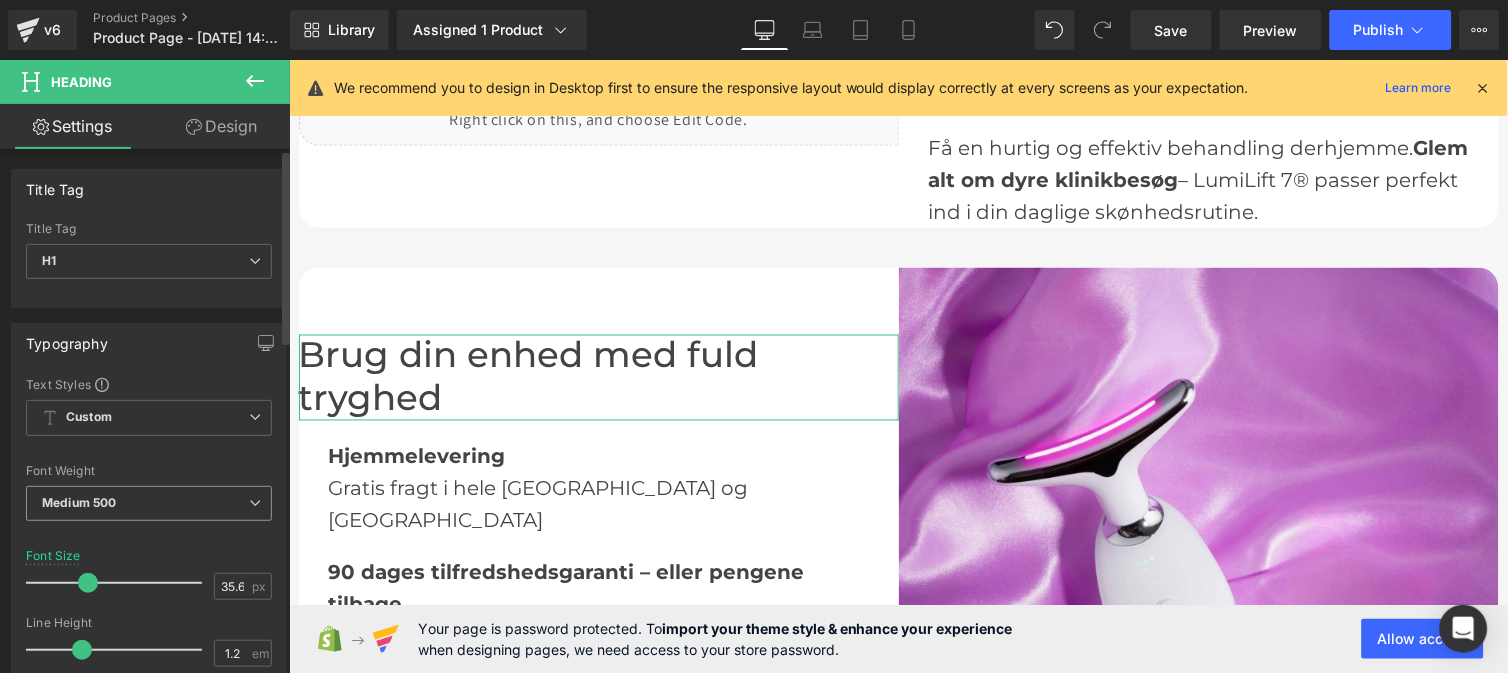 click on "Medium 500" at bounding box center (149, 503) 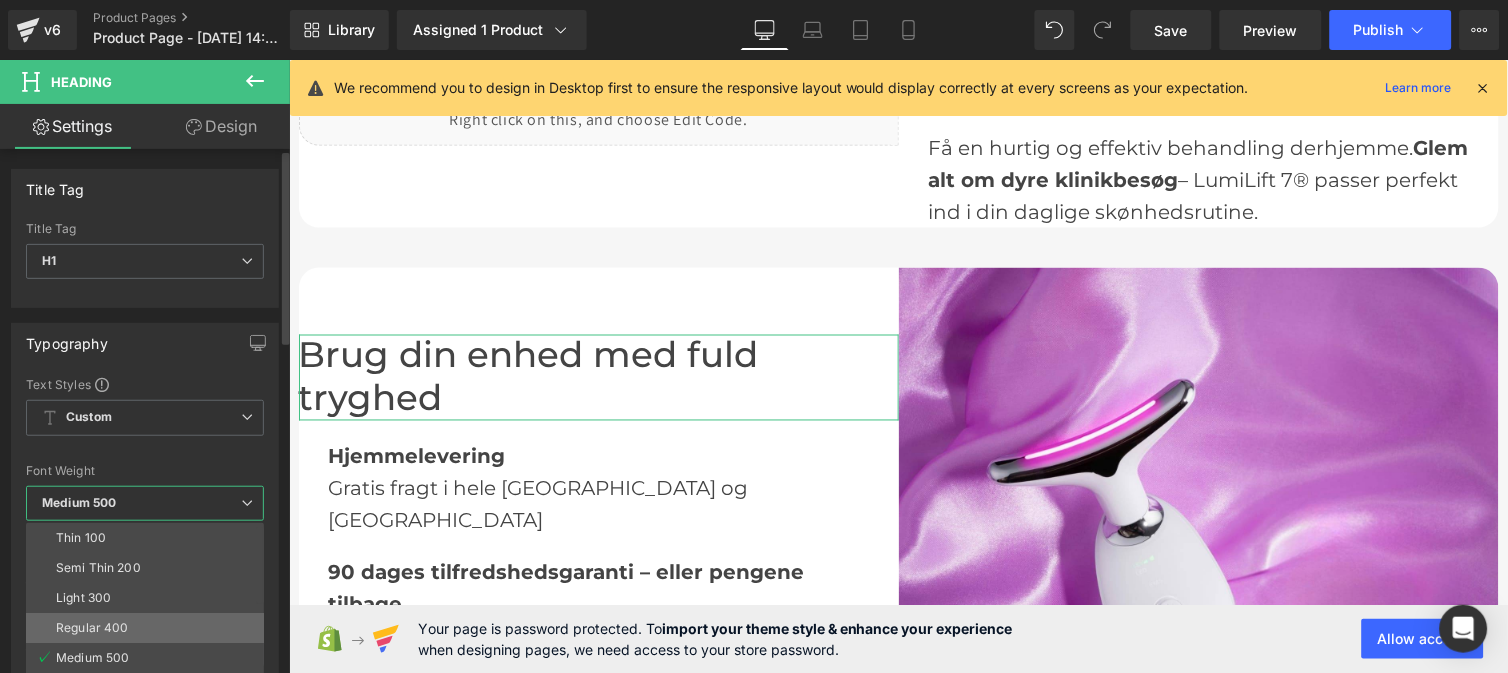 click on "Regular 400" at bounding box center [149, 628] 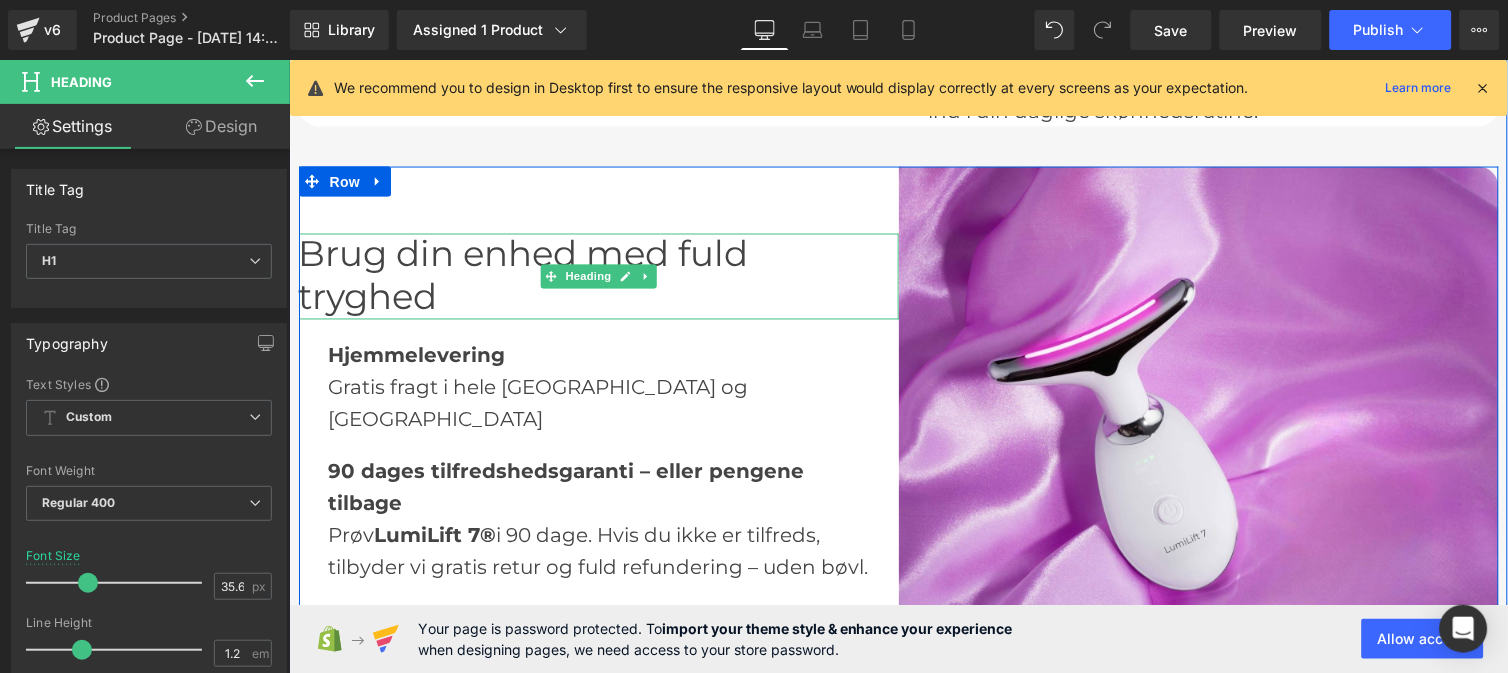 scroll, scrollTop: 2421, scrollLeft: 0, axis: vertical 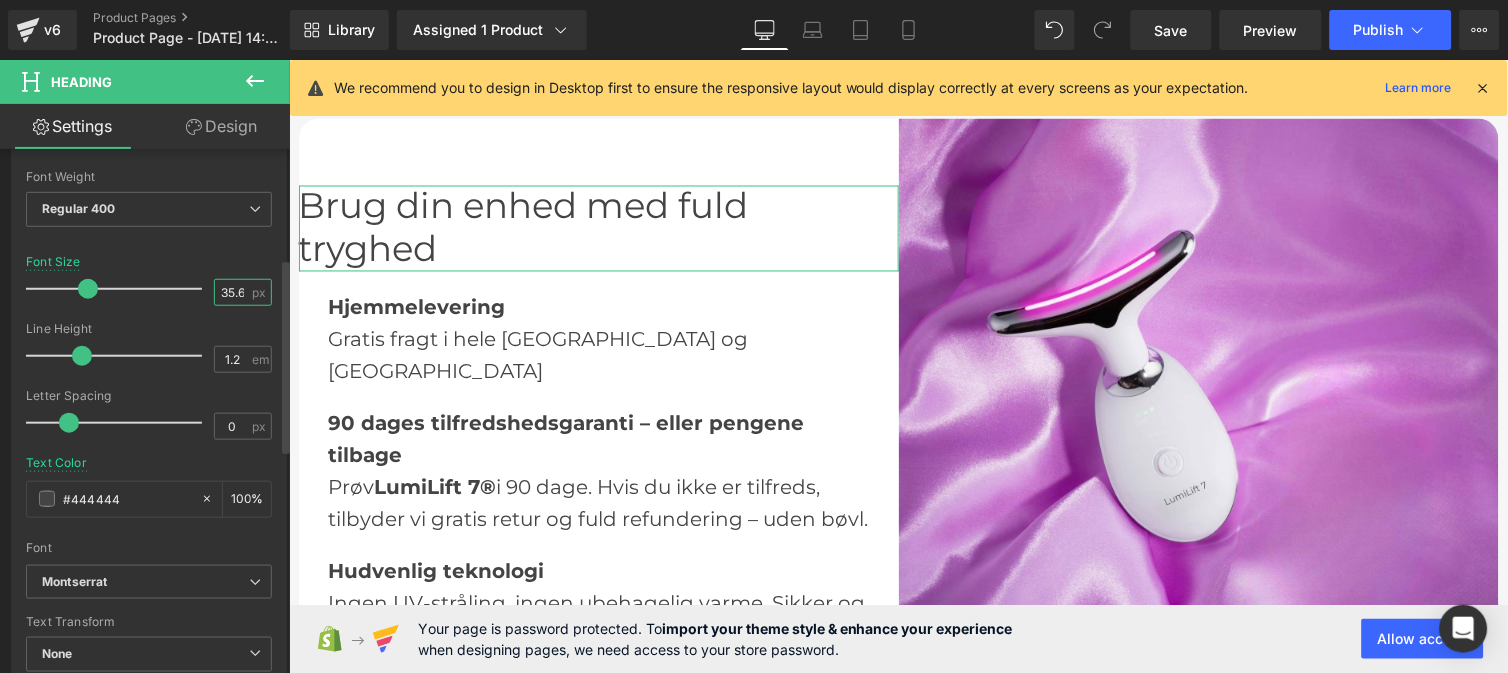 click on "35.6" at bounding box center (232, 292) 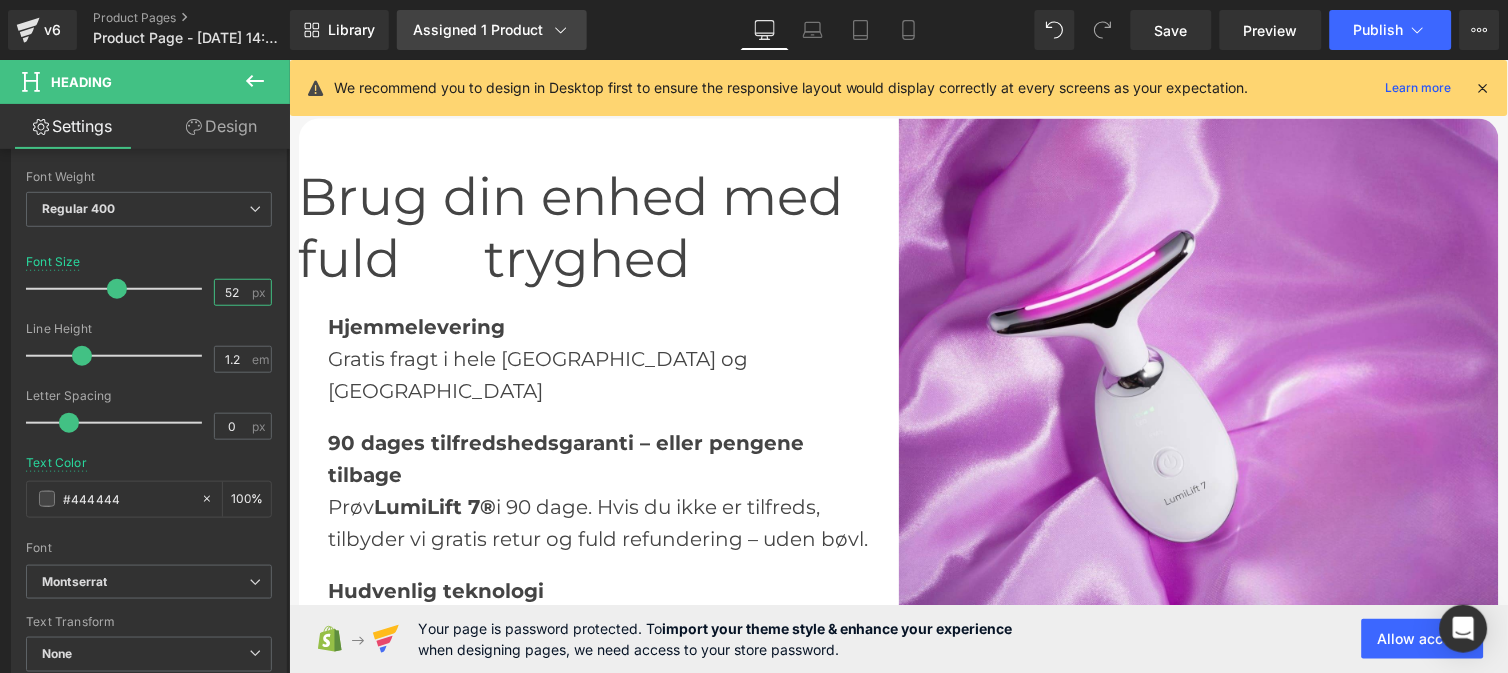 type on "52" 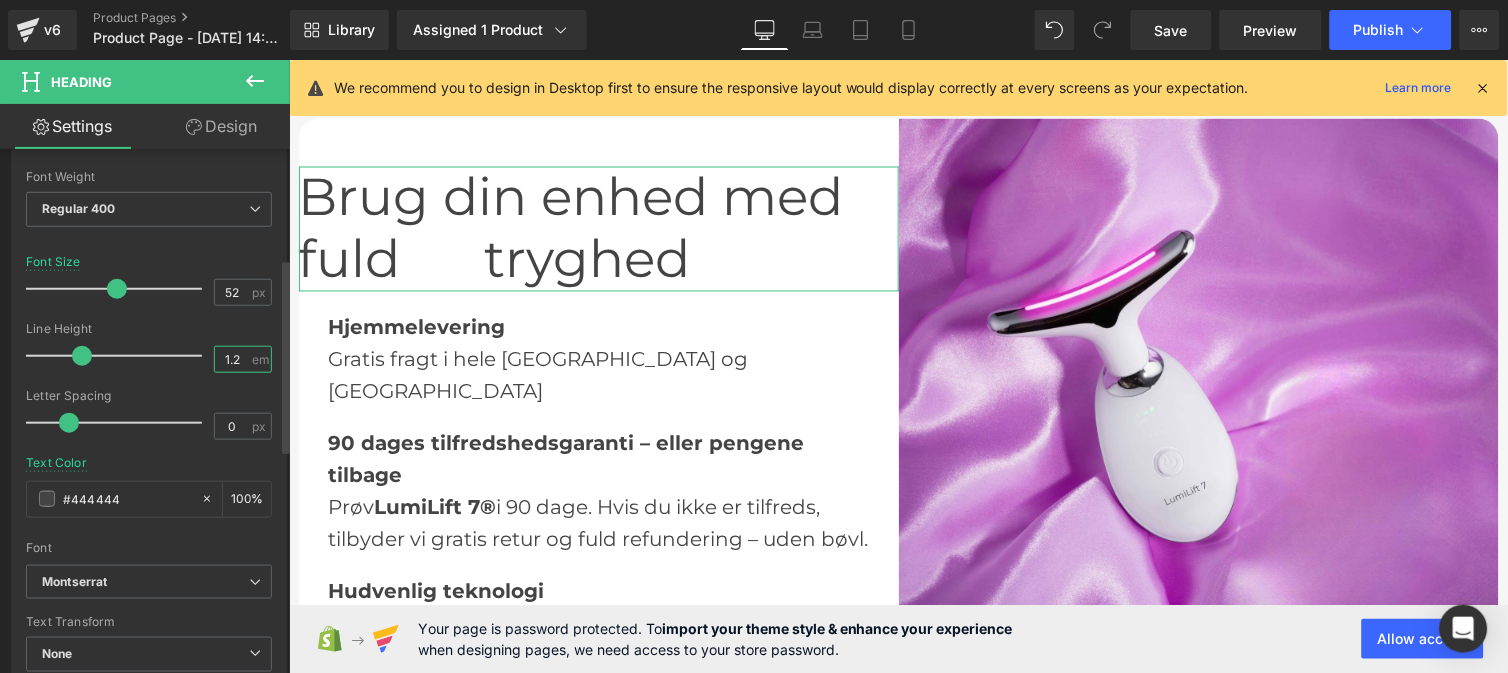 click on "1.2" at bounding box center (232, 359) 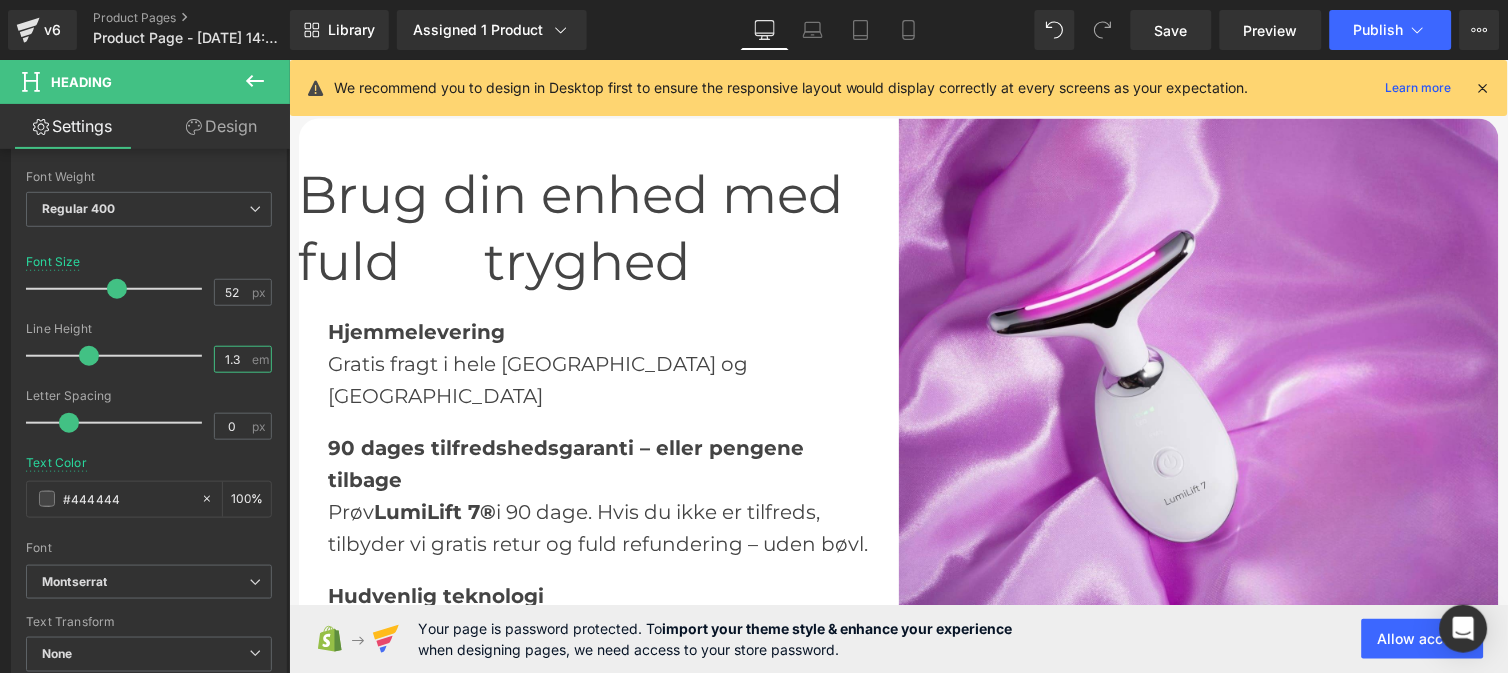 type on "1.3" 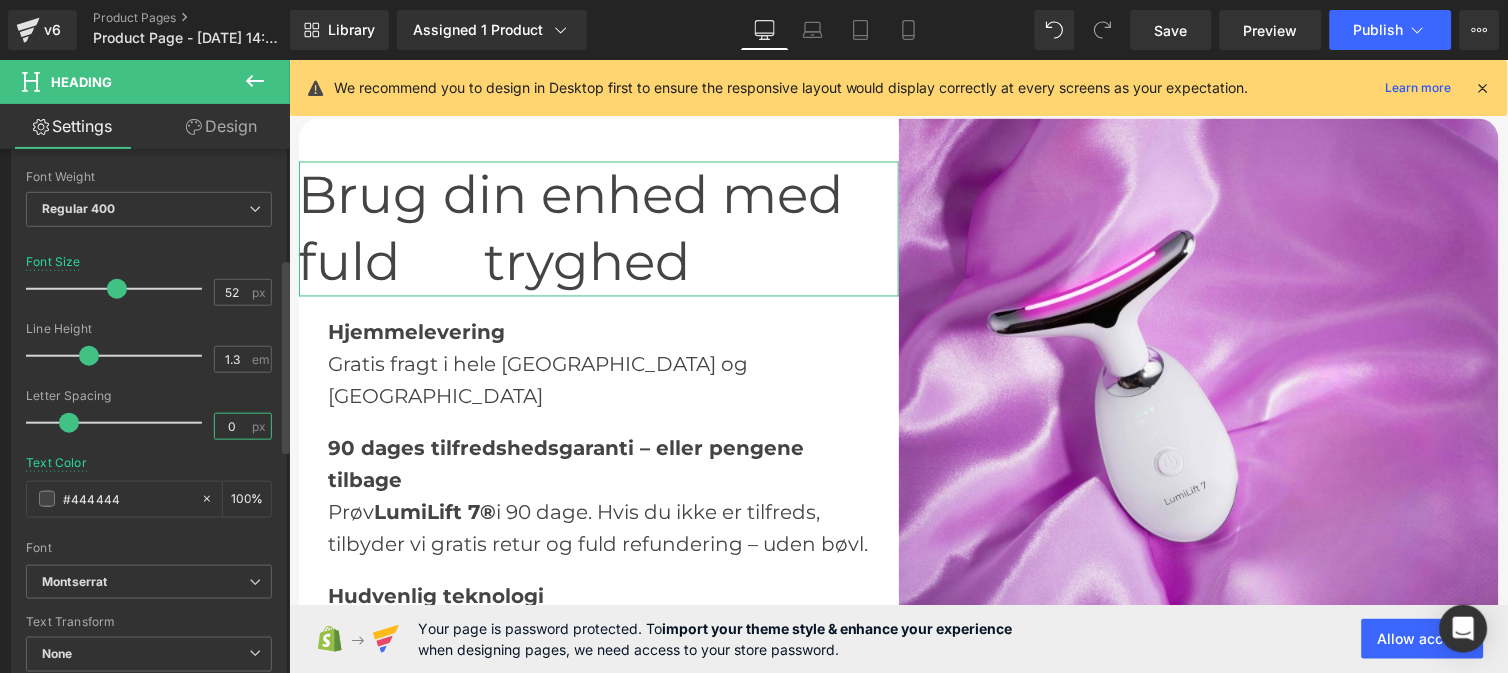 click on "0" at bounding box center (232, 426) 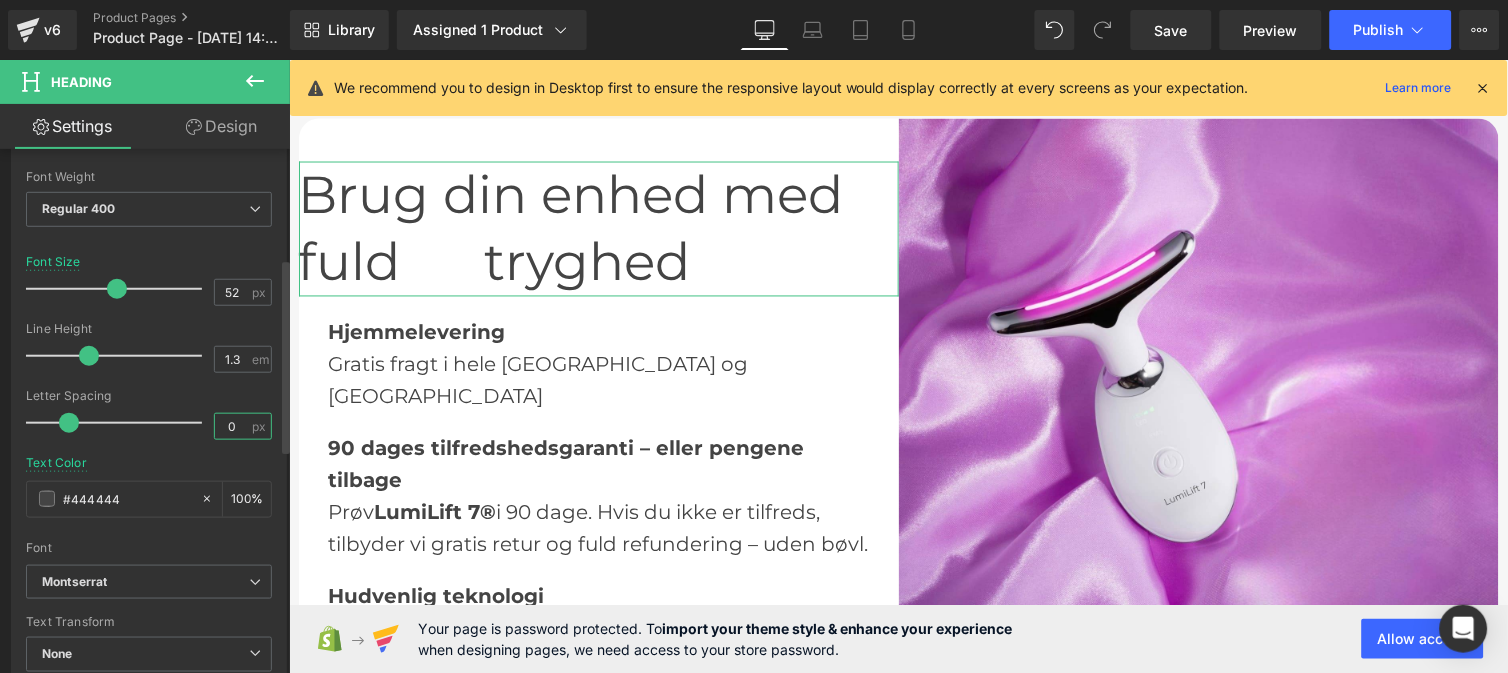 paste on ".78" 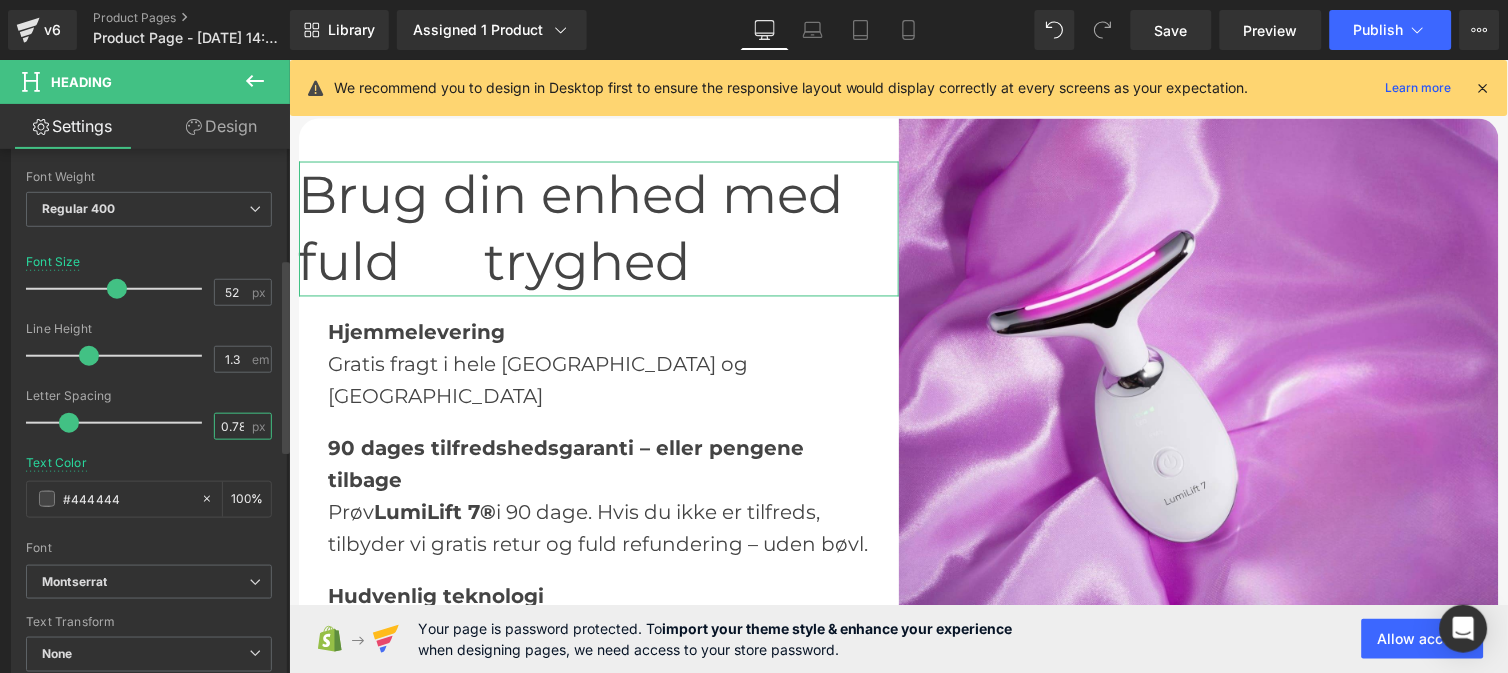 scroll, scrollTop: 0, scrollLeft: 1, axis: horizontal 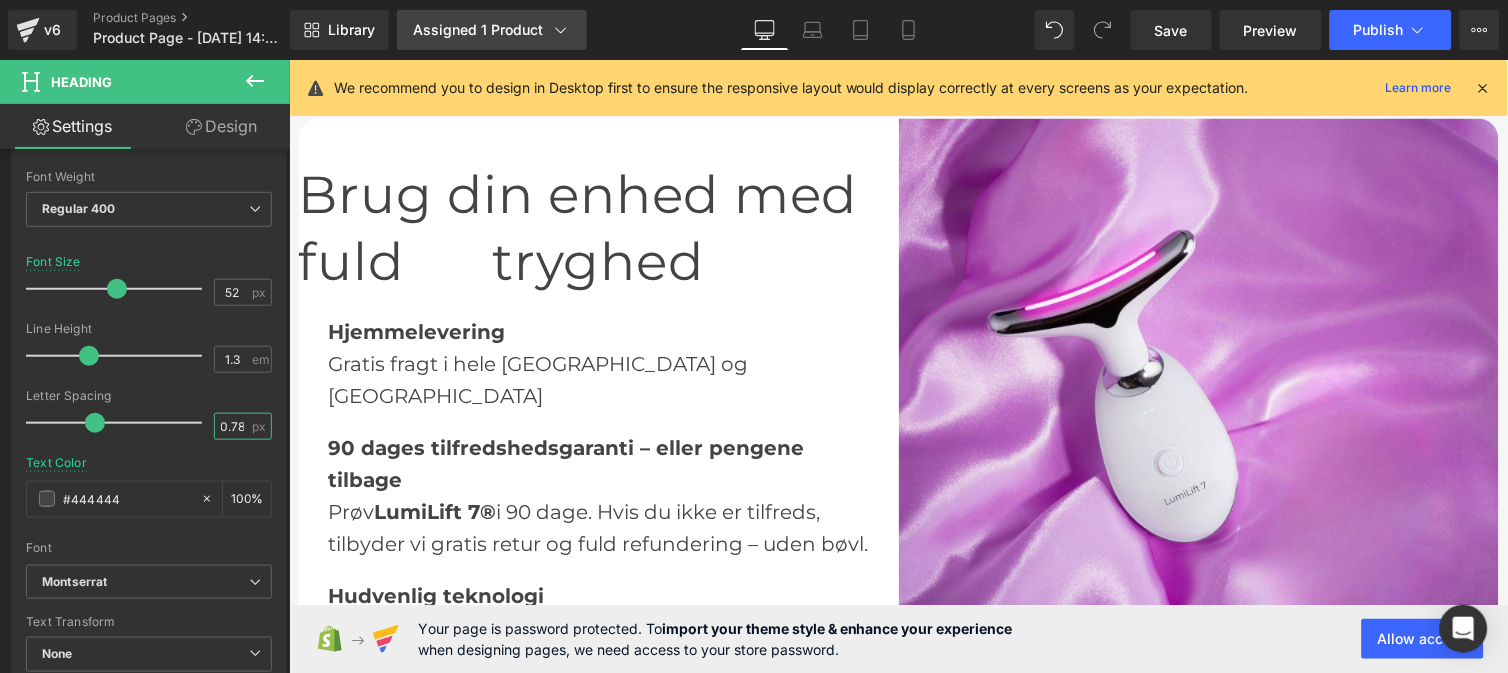 type on "0.78" 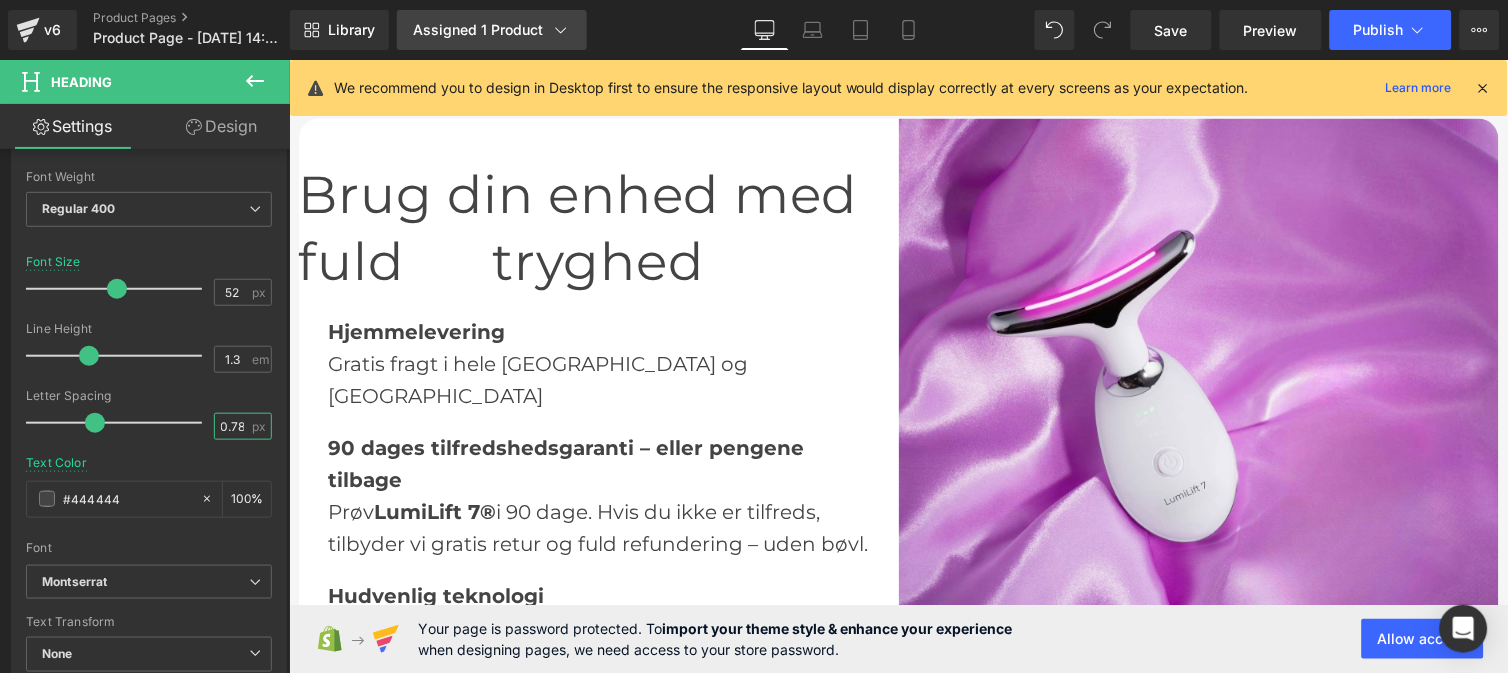 scroll, scrollTop: 0, scrollLeft: 0, axis: both 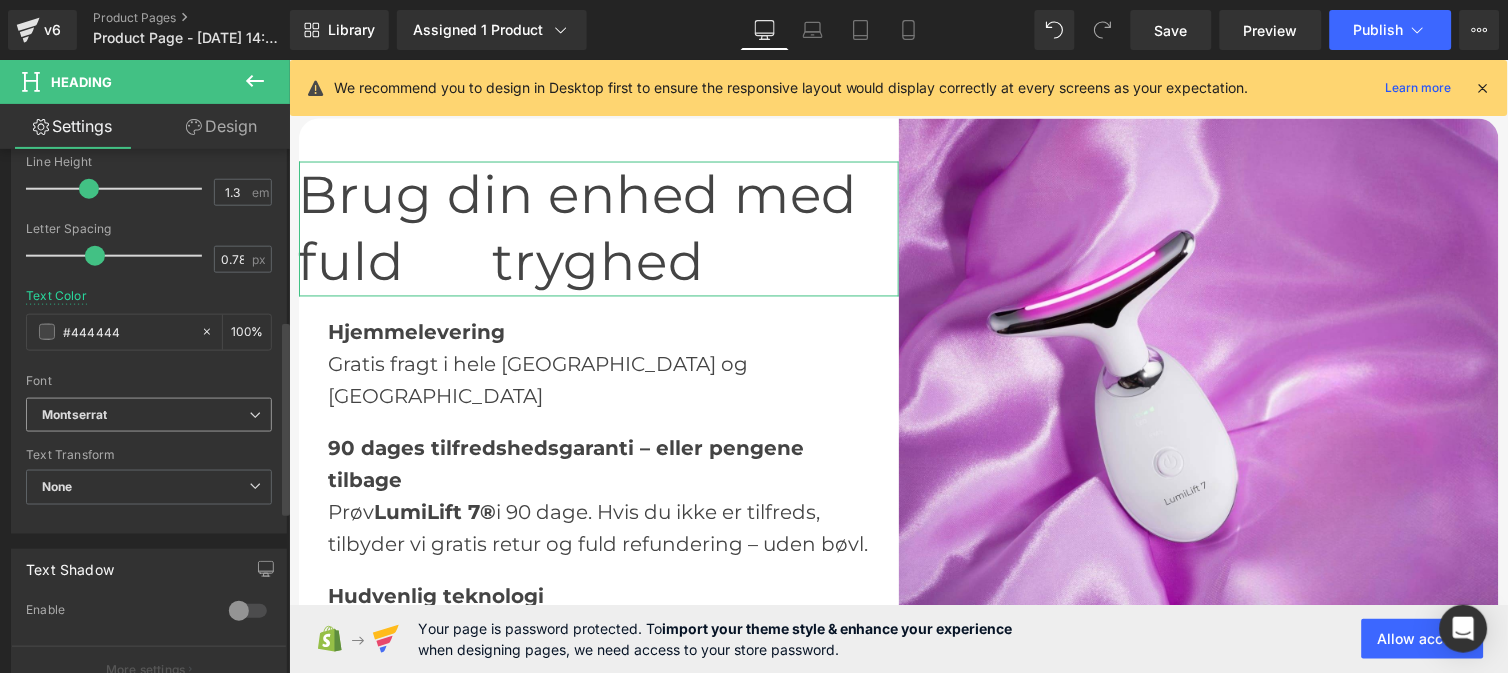 click on "Montserrat" at bounding box center (145, 415) 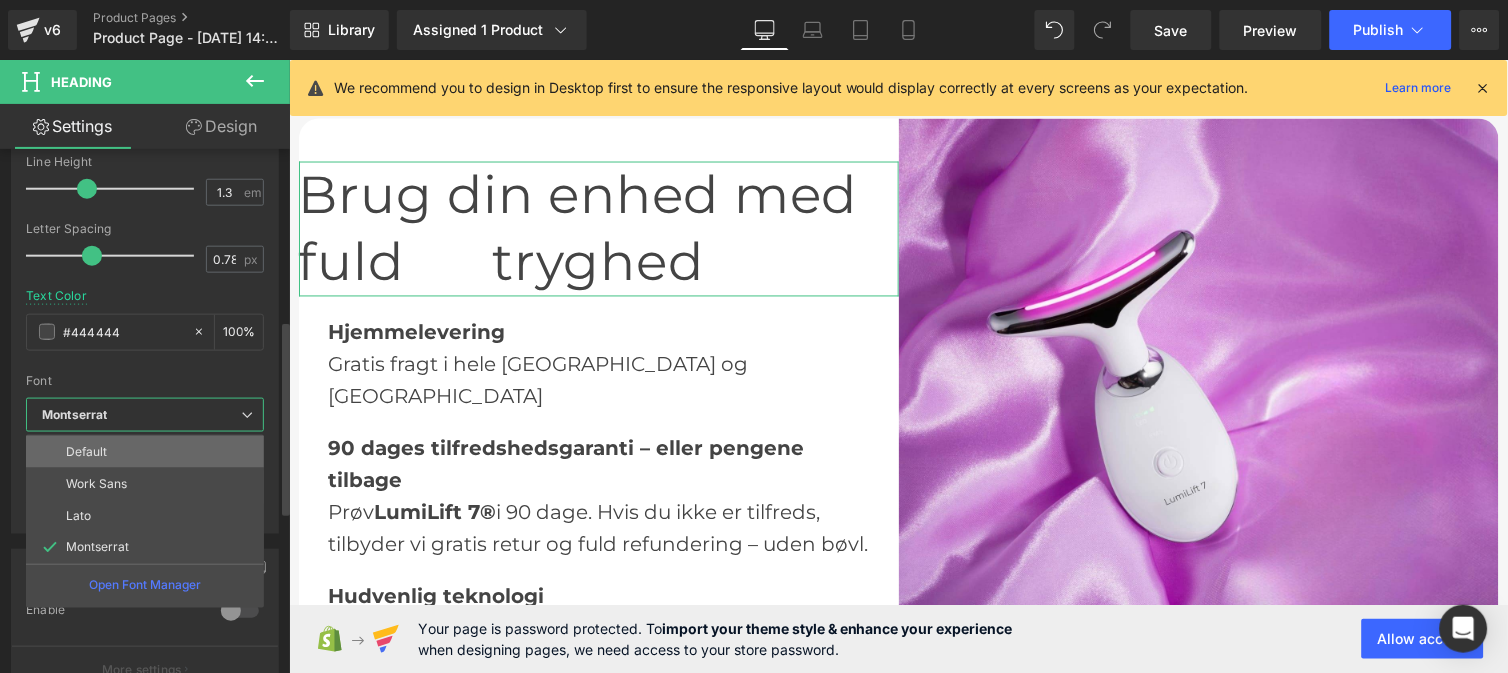 click on "Default" at bounding box center (145, 452) 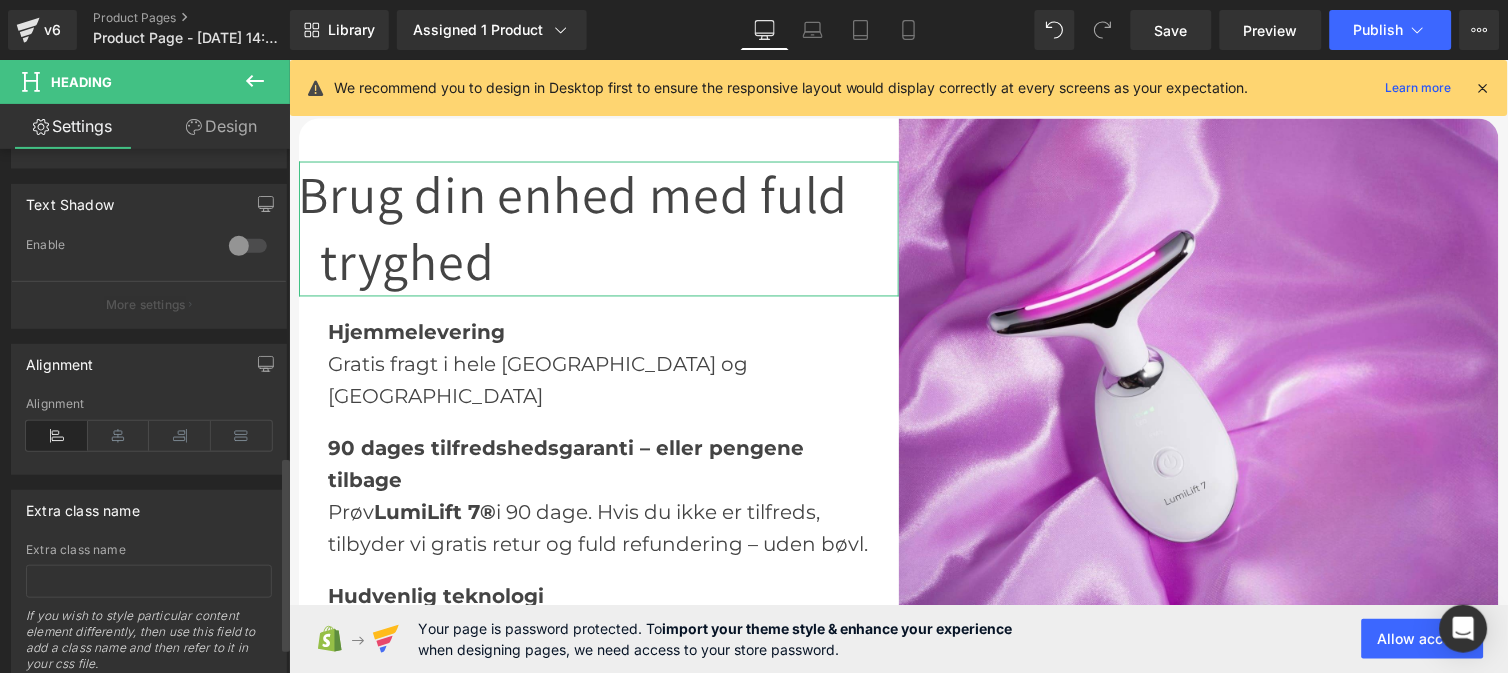 scroll, scrollTop: 827, scrollLeft: 0, axis: vertical 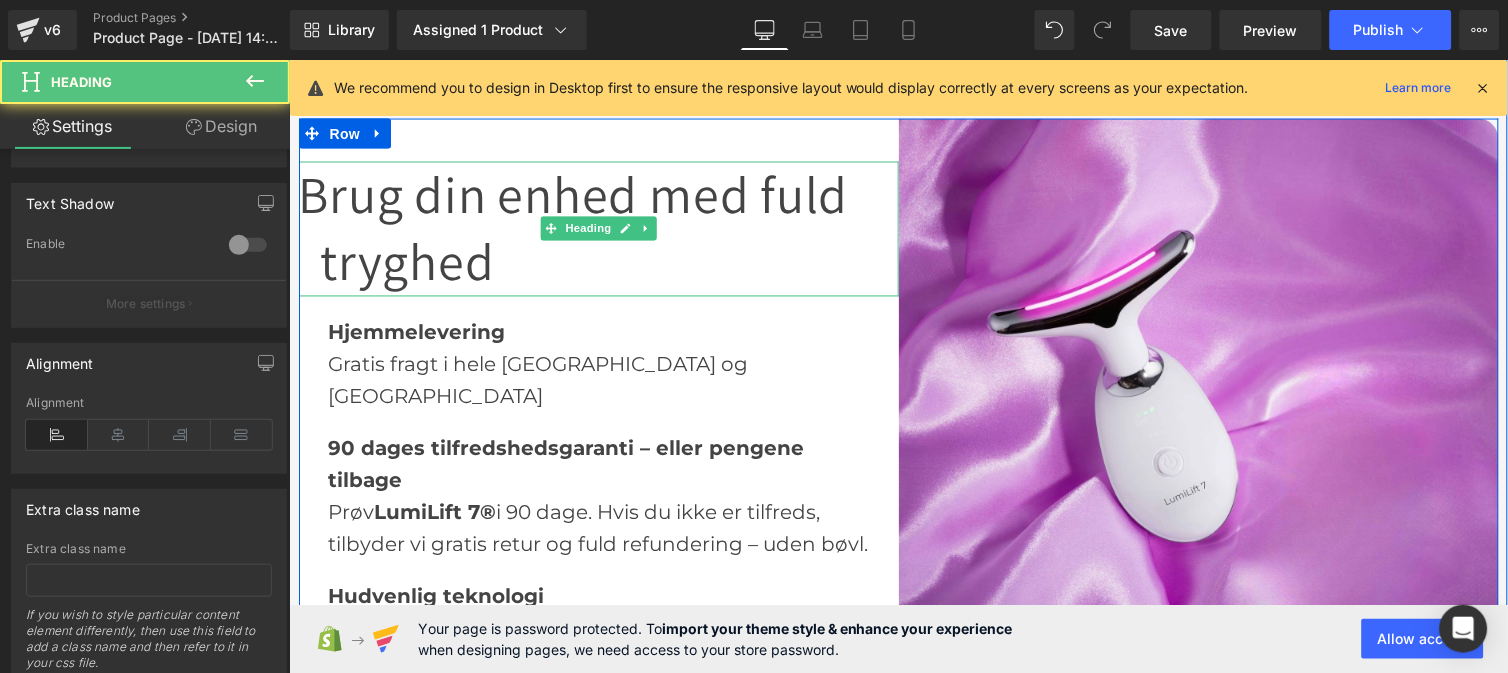 click on "Brug din enhed med fuld      tryghed" at bounding box center [598, 228] 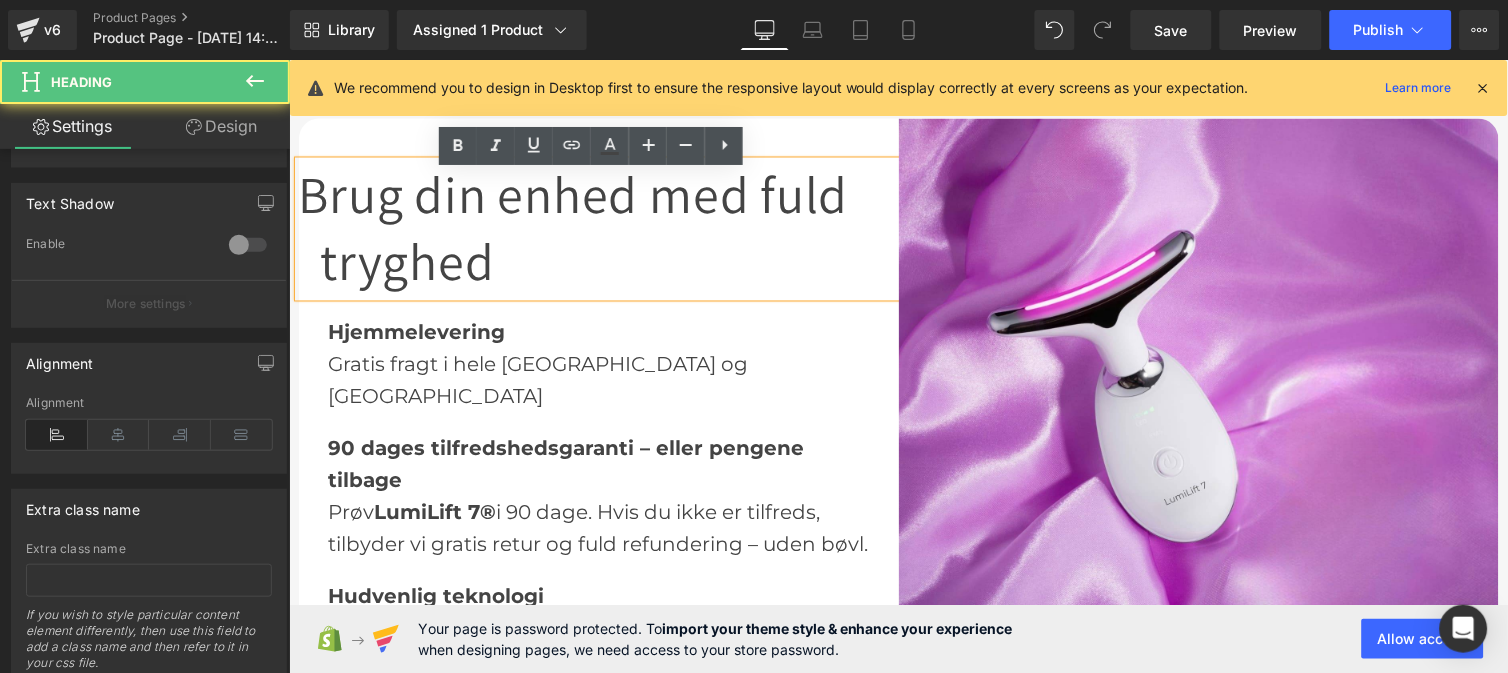 click on "Brug din enhed med fuld      tryghed" at bounding box center (598, 228) 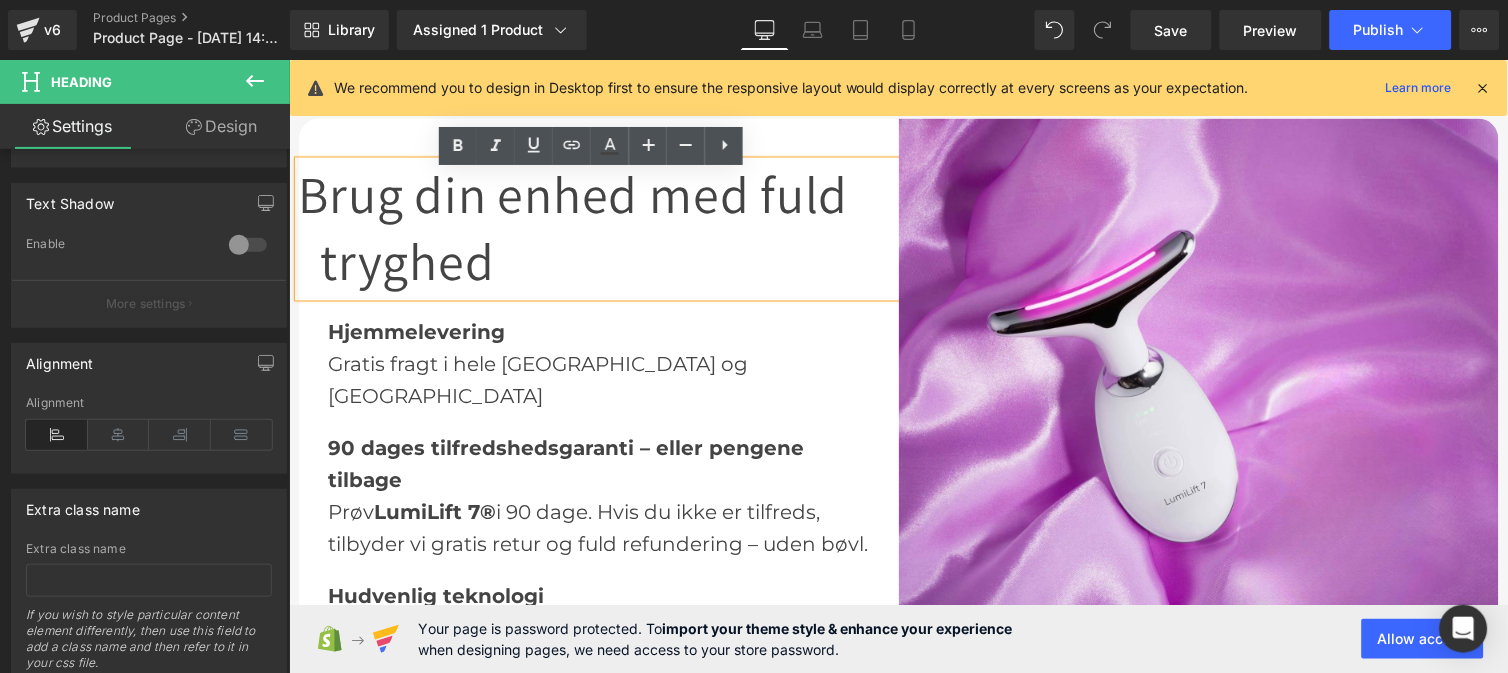 type 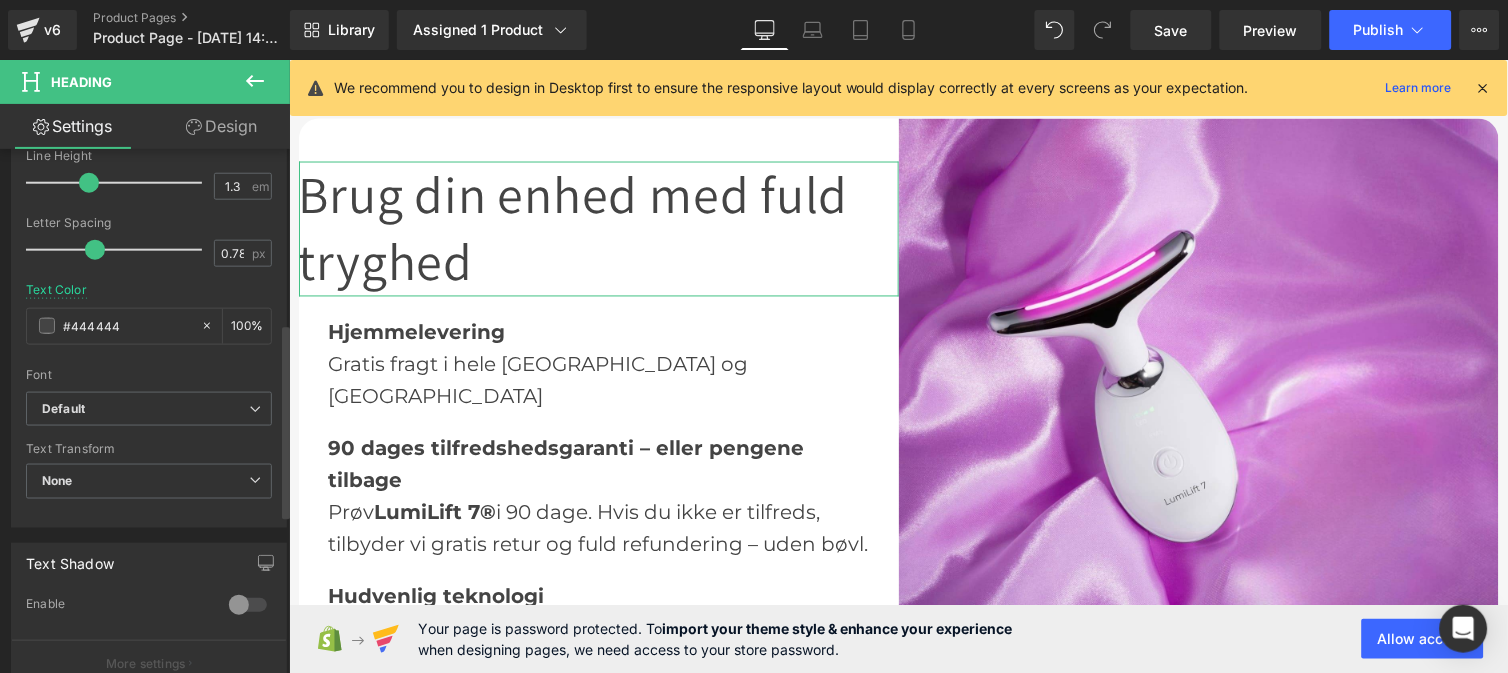 scroll, scrollTop: 466, scrollLeft: 0, axis: vertical 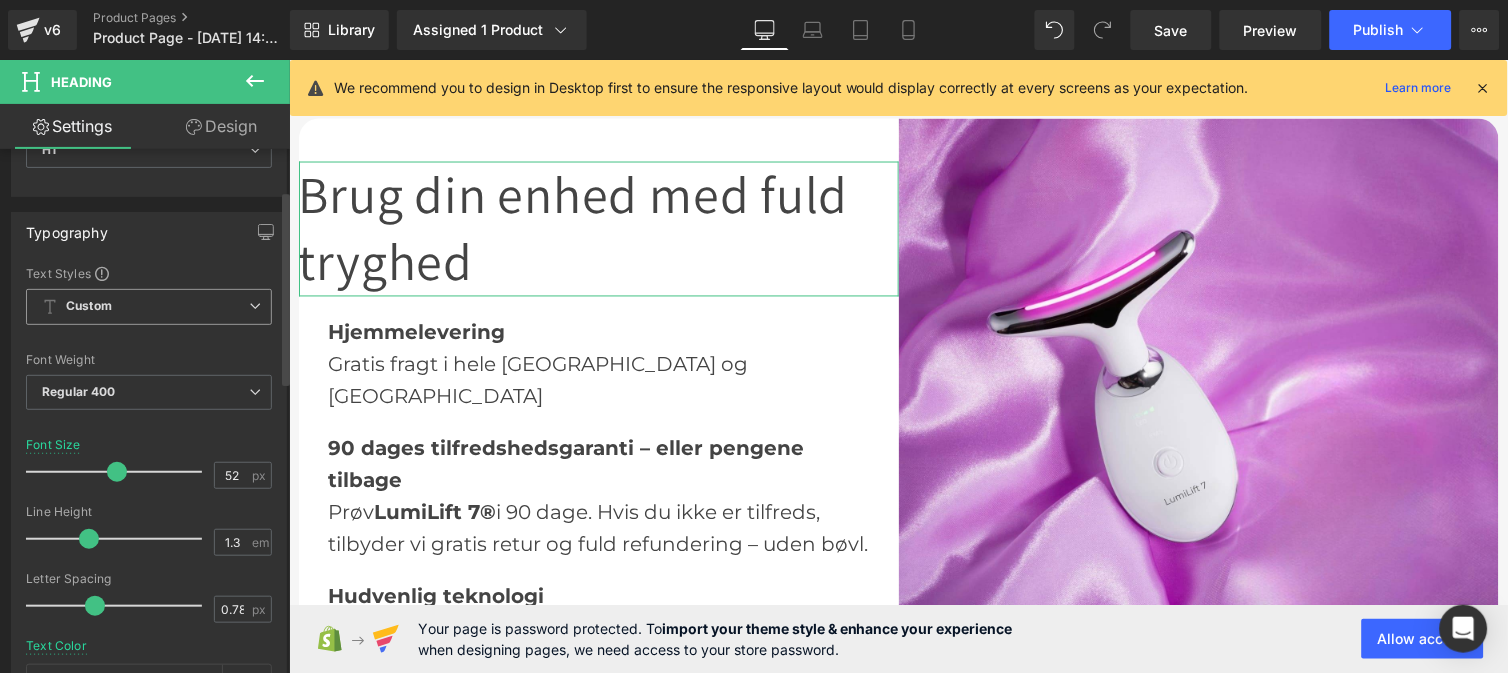 click on "Custom" at bounding box center [149, 307] 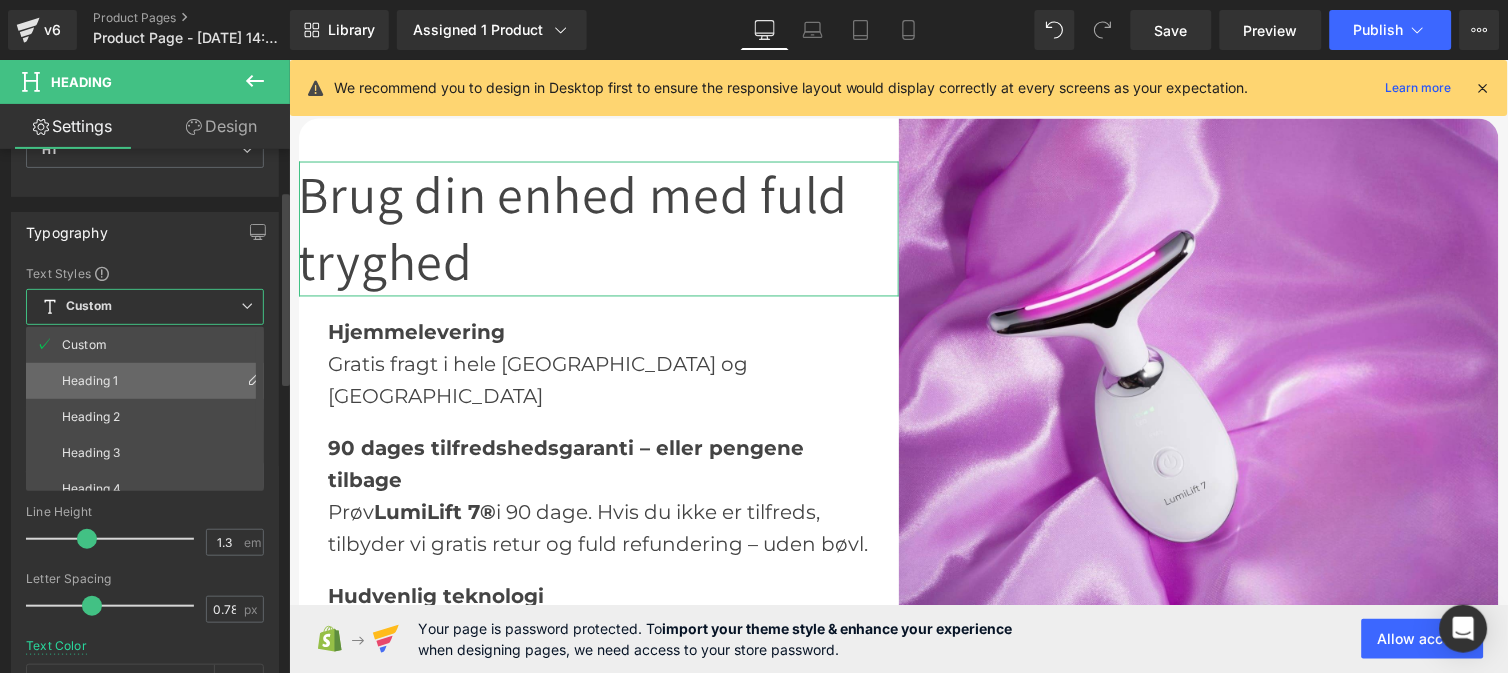 click on "Heading 1" at bounding box center [149, 381] 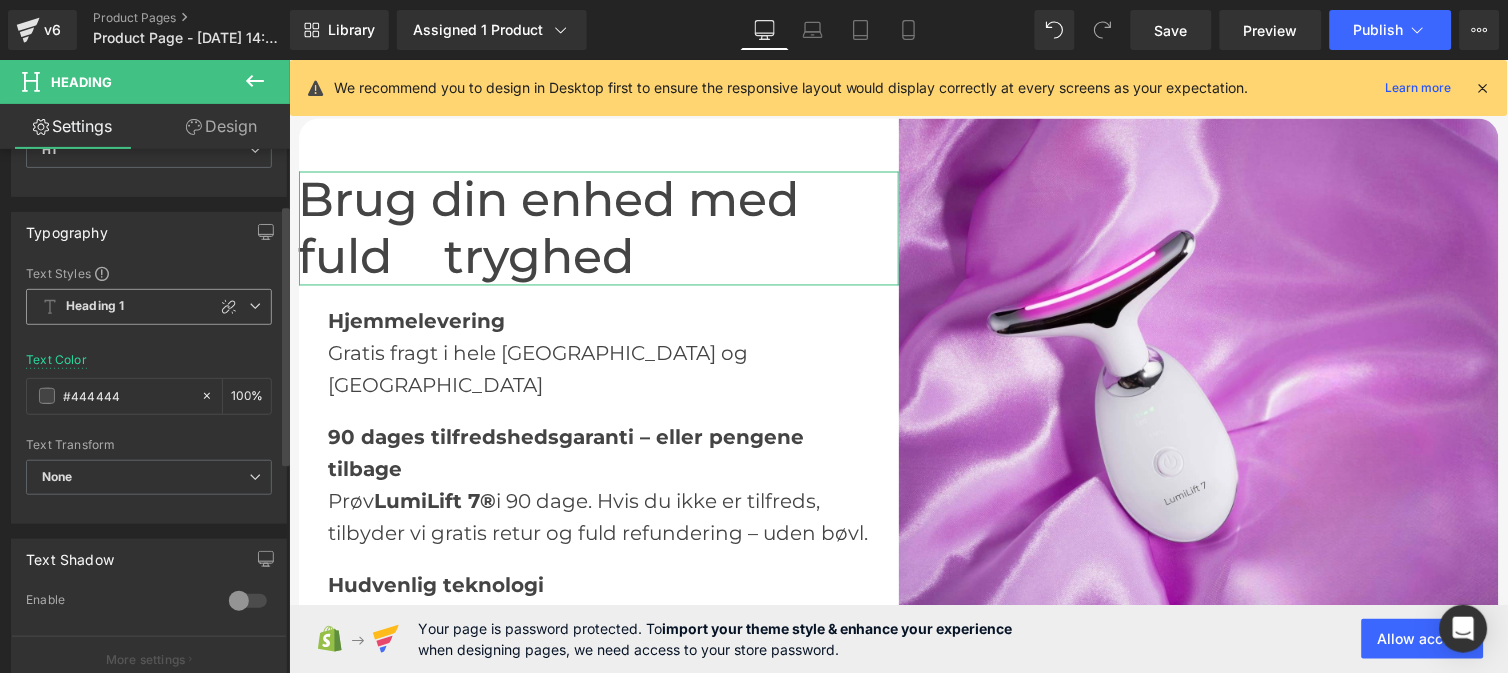 click on "Heading 1" at bounding box center [149, 307] 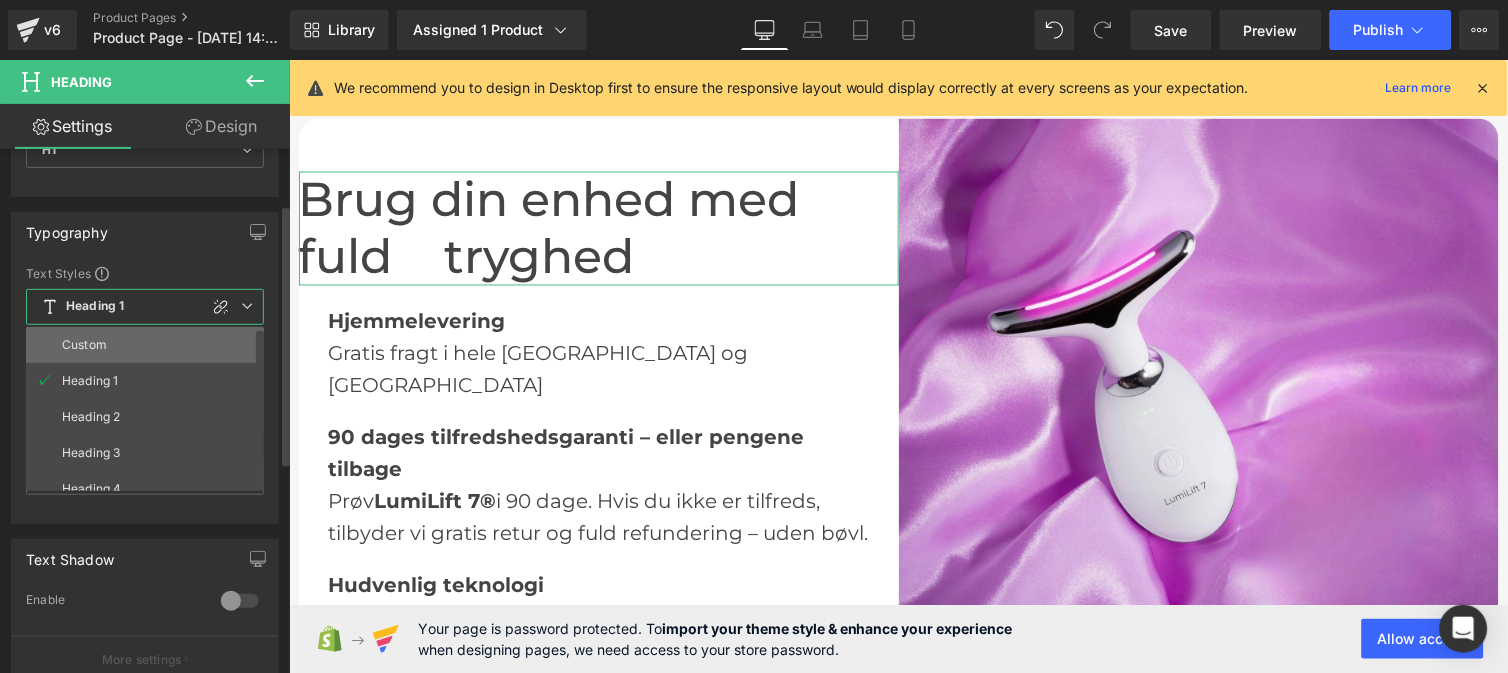 click on "Custom" at bounding box center [84, 345] 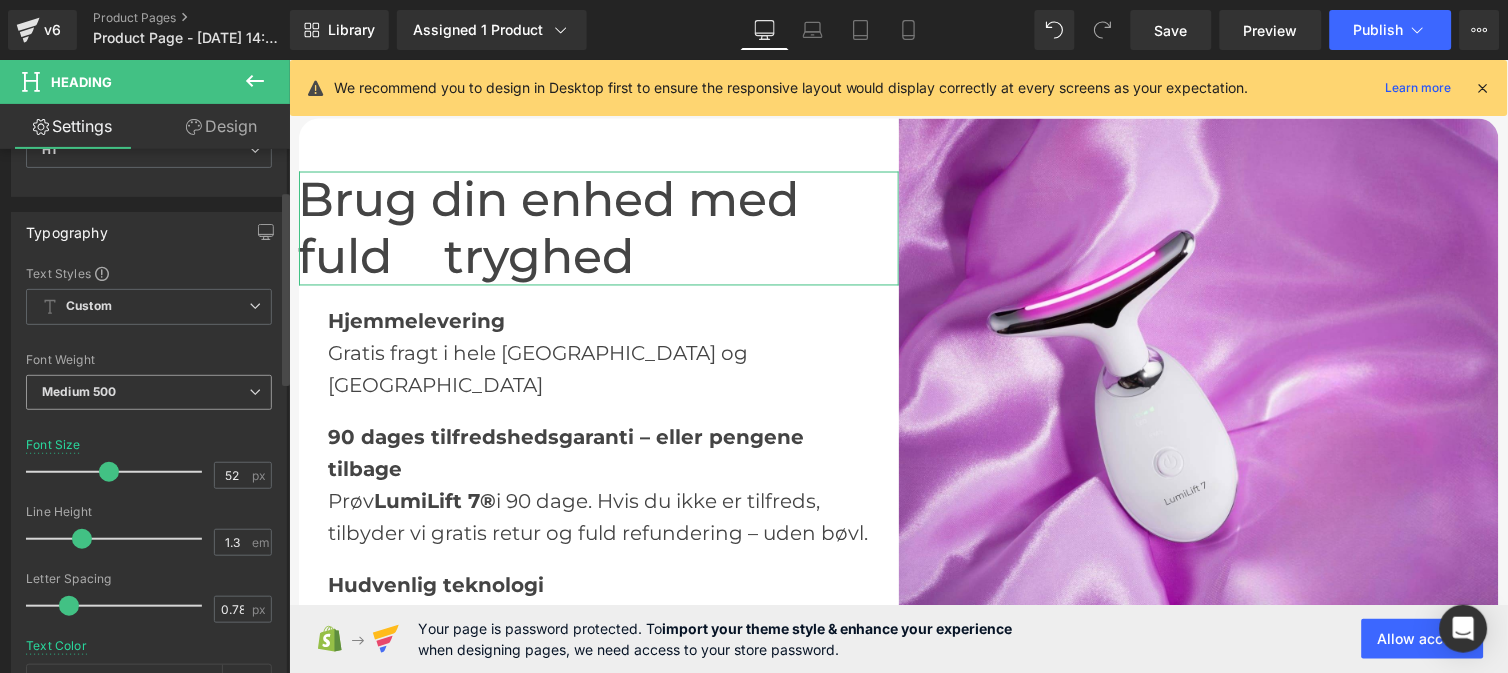 click on "Medium 500" at bounding box center (149, 392) 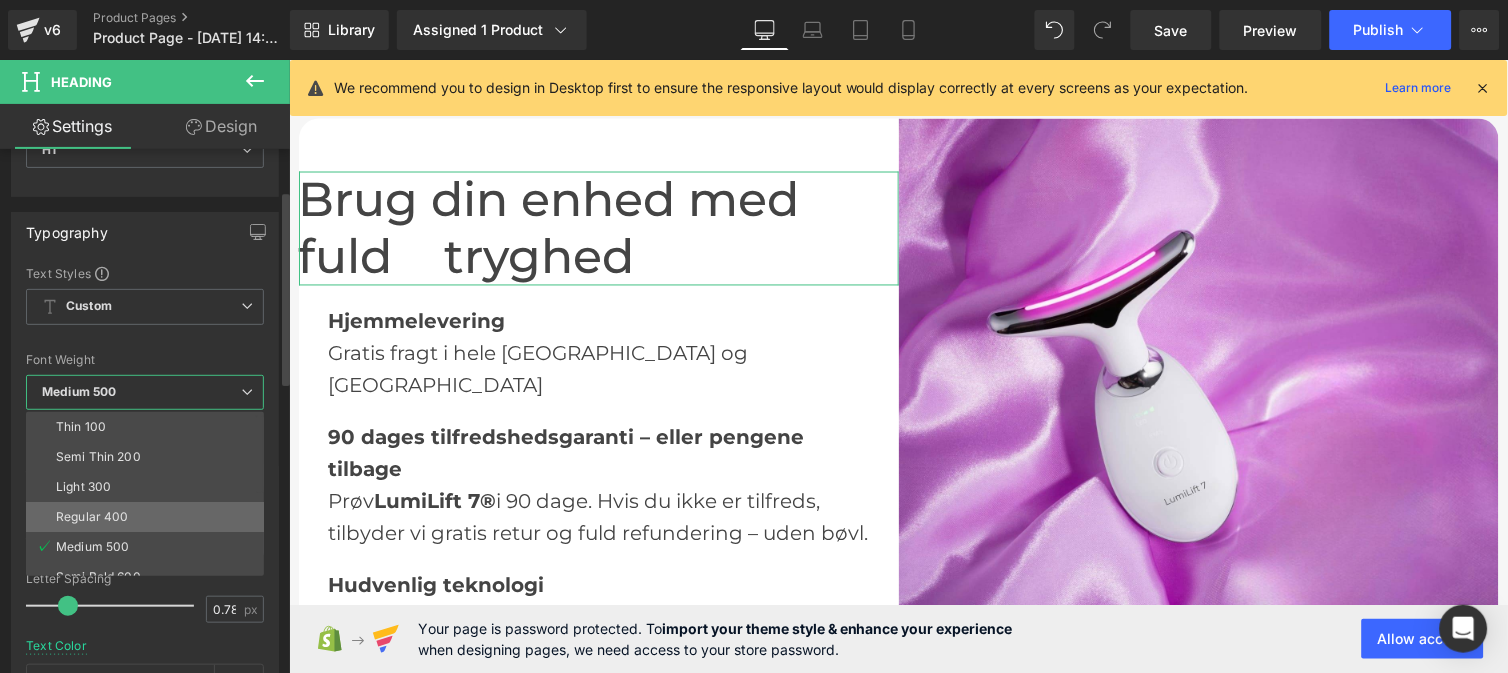 click on "Regular 400" at bounding box center [149, 517] 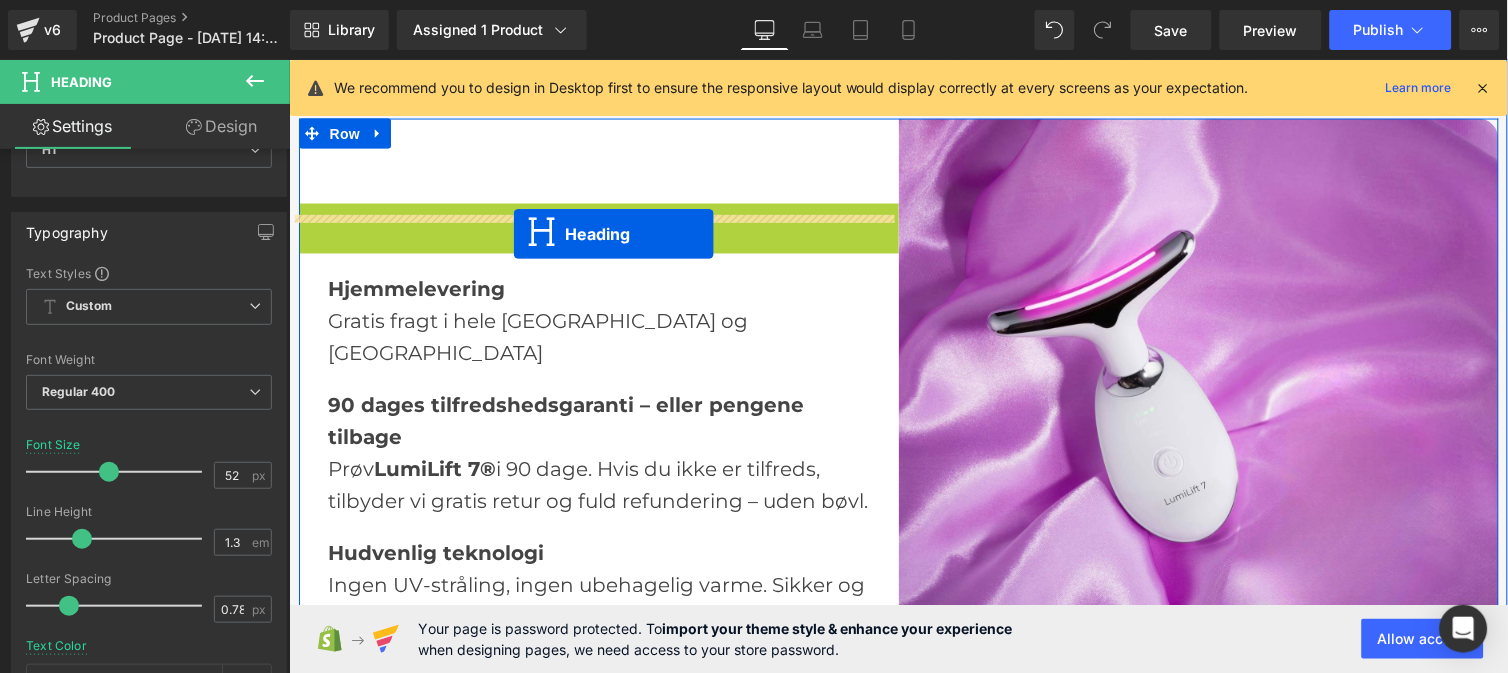 drag, startPoint x: 541, startPoint y: 239, endPoint x: 512, endPoint y: 233, distance: 29.614185 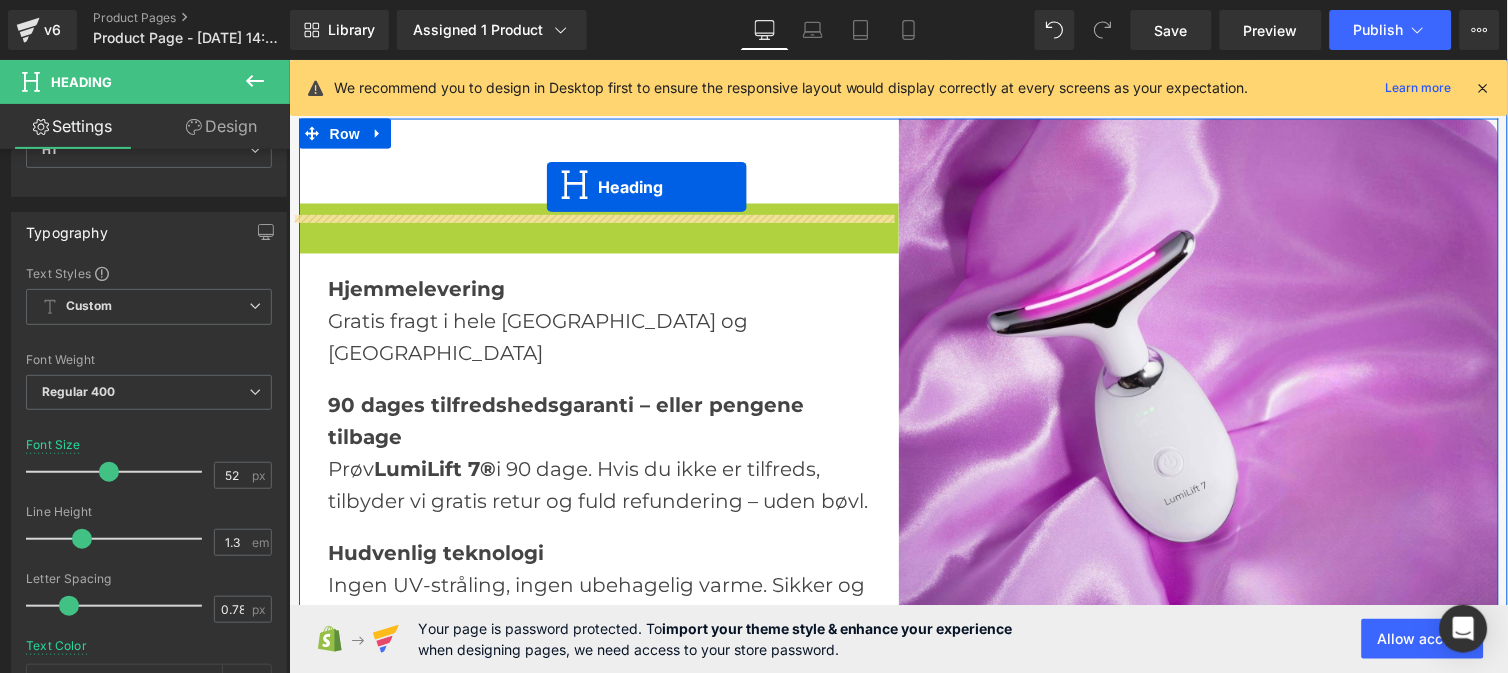 drag, startPoint x: 542, startPoint y: 241, endPoint x: 545, endPoint y: 186, distance: 55.081757 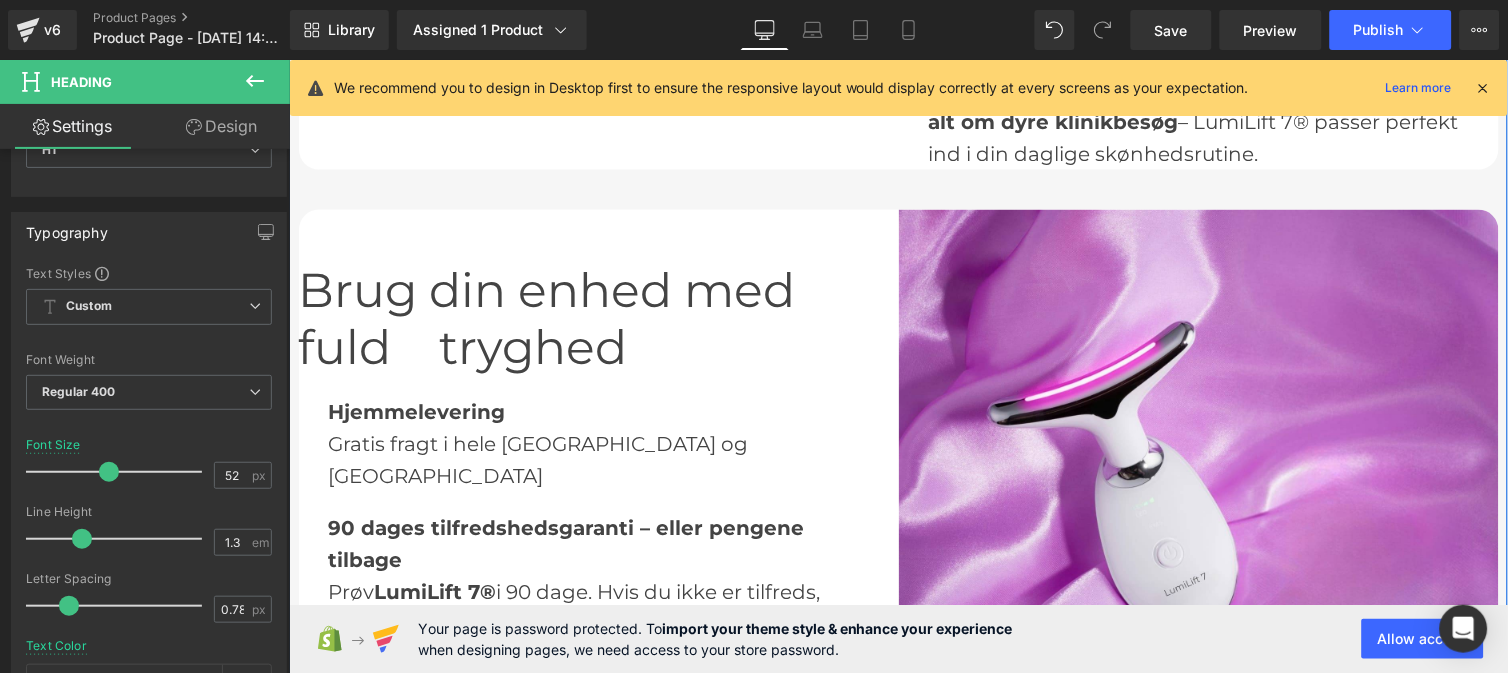 scroll, scrollTop: 2328, scrollLeft: 0, axis: vertical 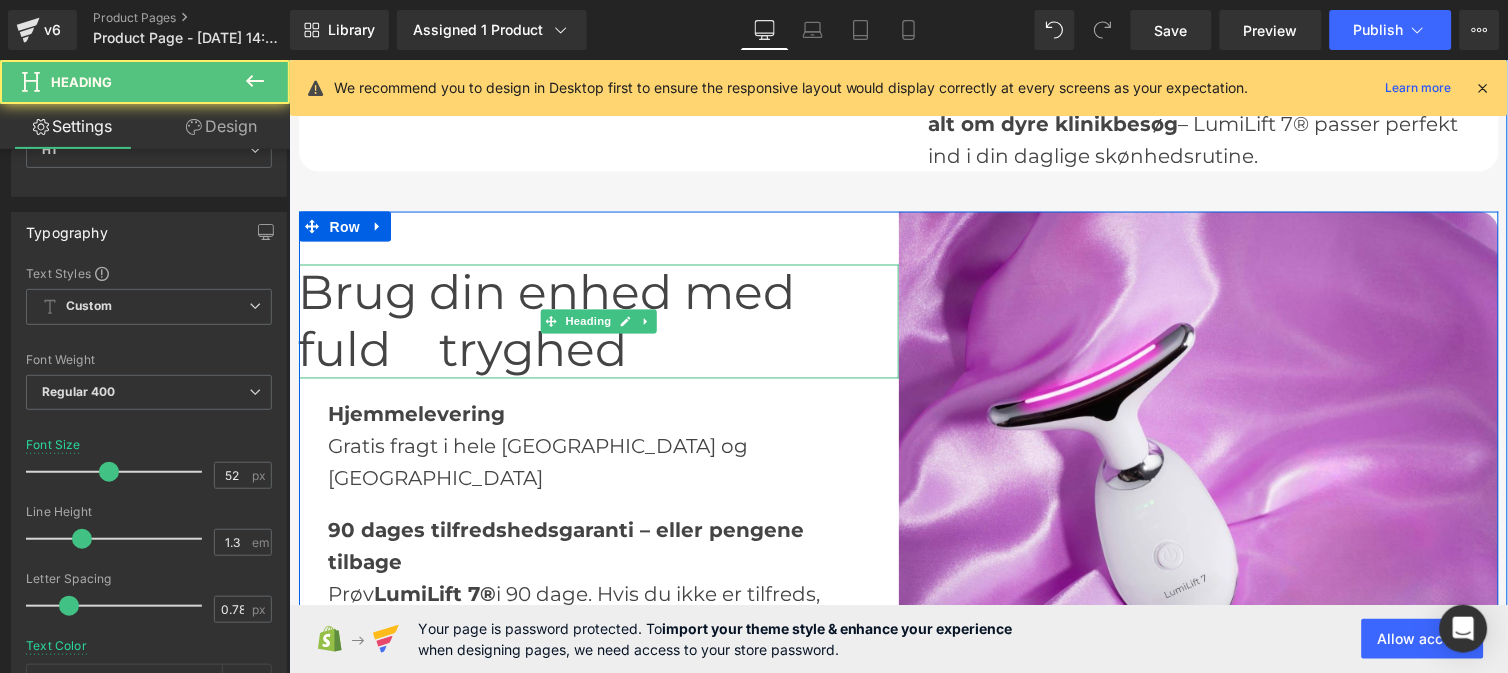 click on "Brug din enhed med fuld    tryghed" at bounding box center (598, 321) 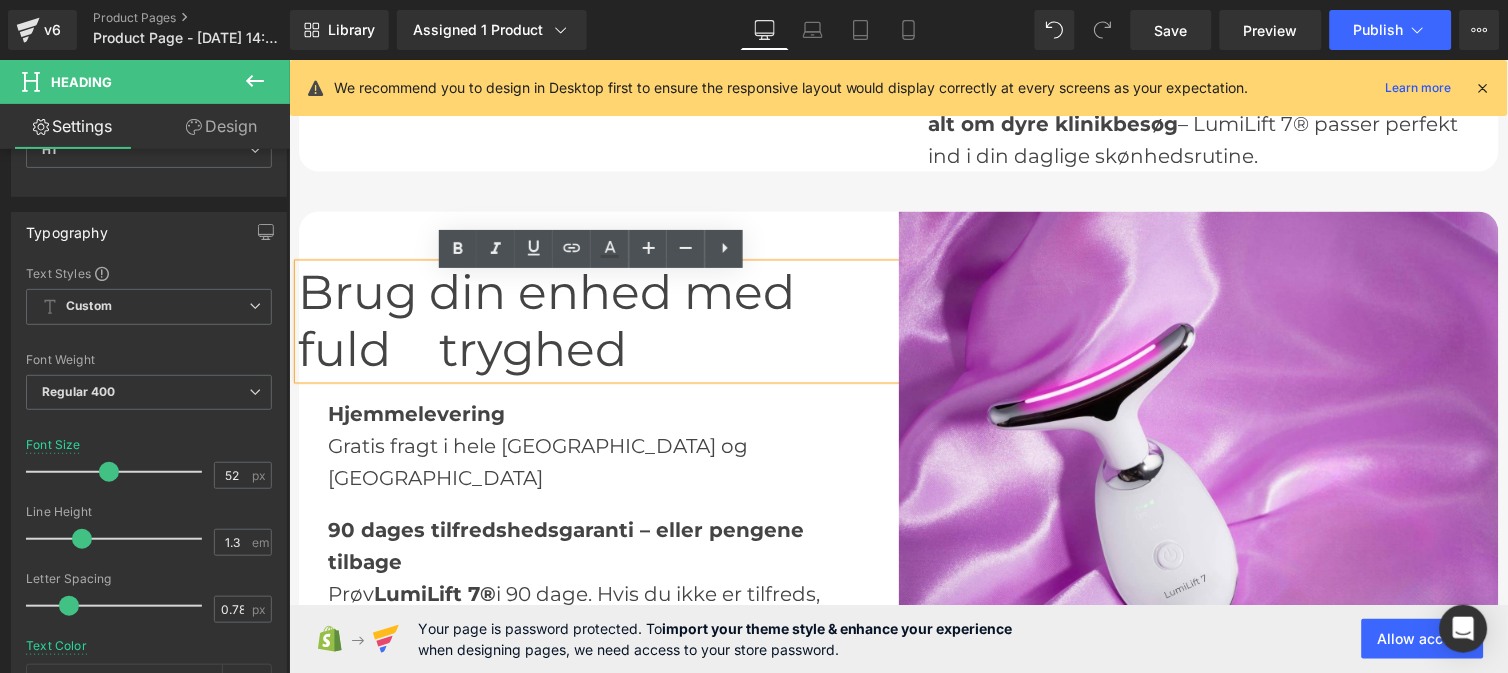 click on "Brug din enhed med fuld    tryghed Heading         Hjemmelevering Text Block         Gratis fragt i hele Danmark og Europa Text Block         90 dages tilfredshedsgaranti – eller pengene tilbage Text Block         Prøv  LumiLift 7®  i 90 dage. Hvis du ikke er tilfreds, tilbyder vi gratis retur og fuld refundering – uden bøvl. Text Block         Hudvenlig teknologi Text Block         Ingen UV-stråling, ingen ubehagelig varme. Sikker og skånsom for alle hudtyper. Text Block         Row" at bounding box center (598, 511) 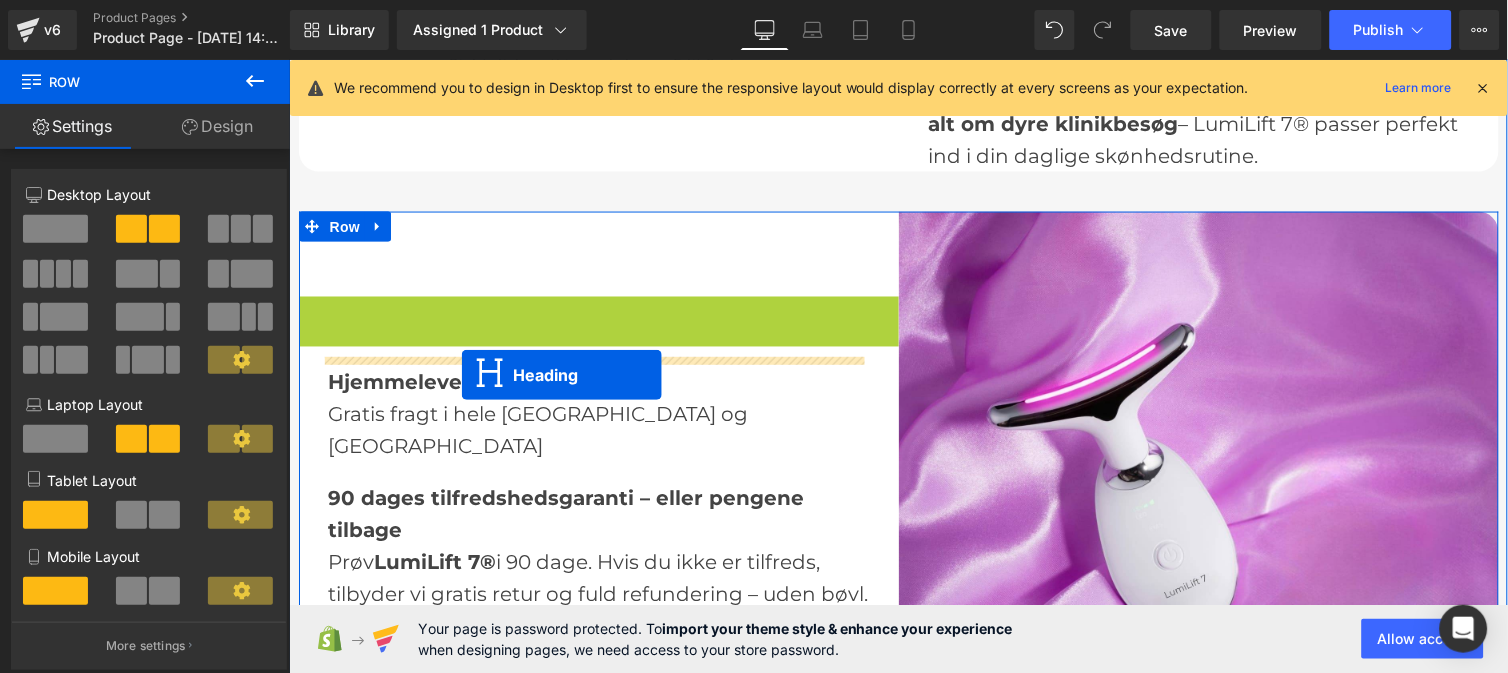 drag, startPoint x: 545, startPoint y: 334, endPoint x: 460, endPoint y: 374, distance: 93.941475 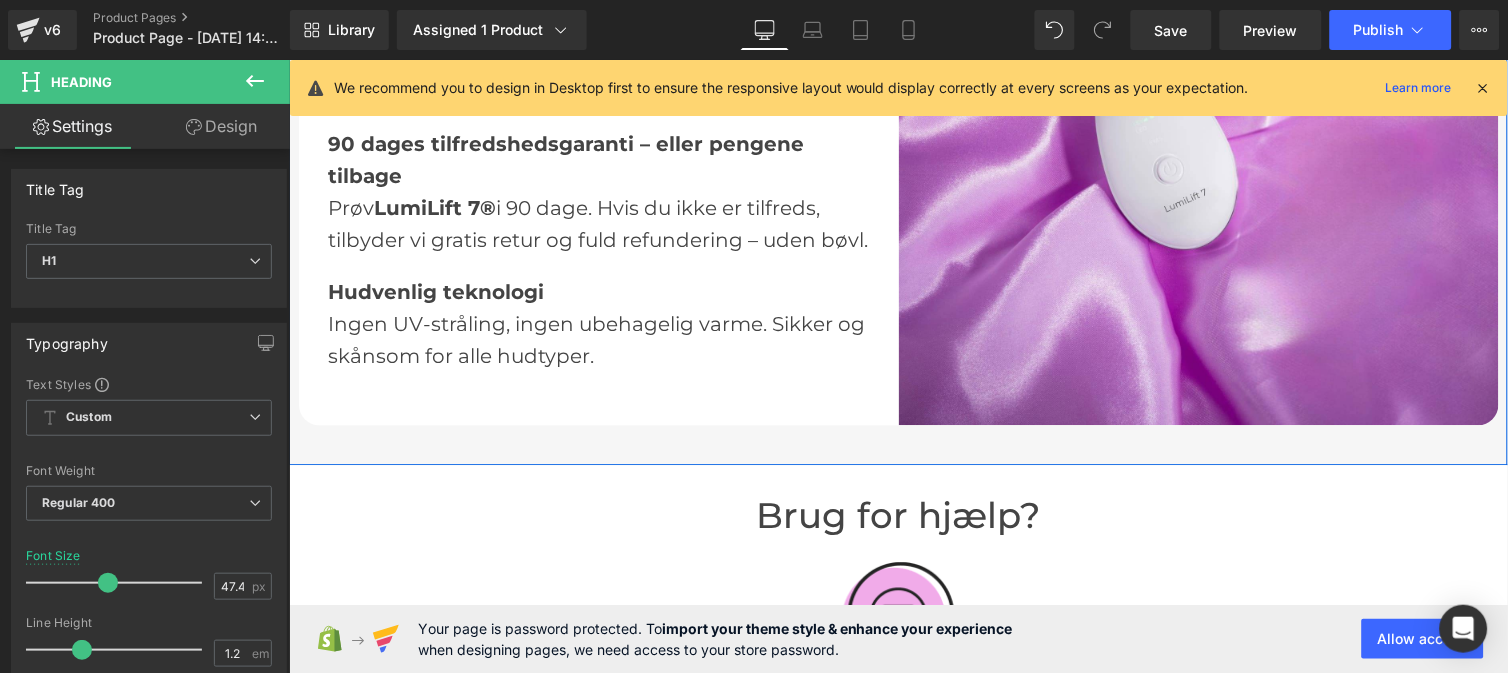 scroll, scrollTop: 2733, scrollLeft: 0, axis: vertical 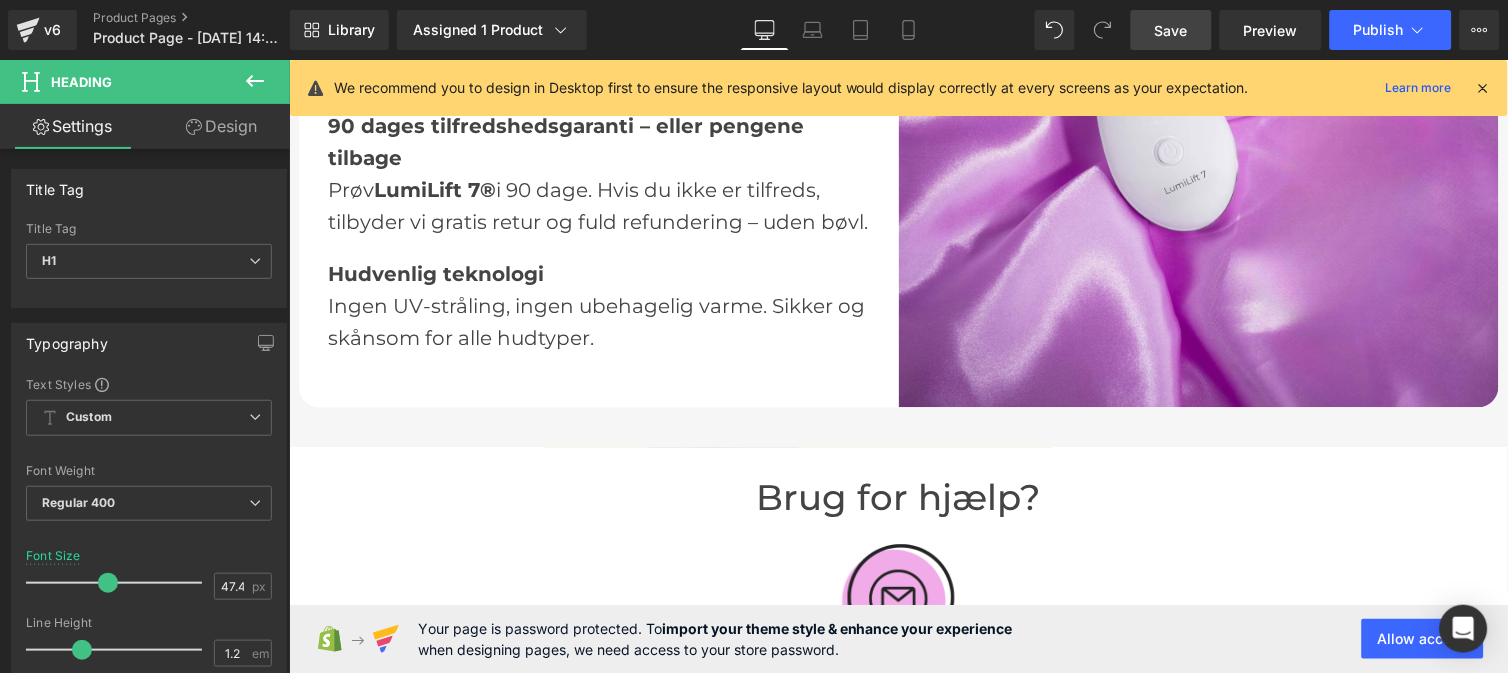 click on "Save" at bounding box center (1171, 30) 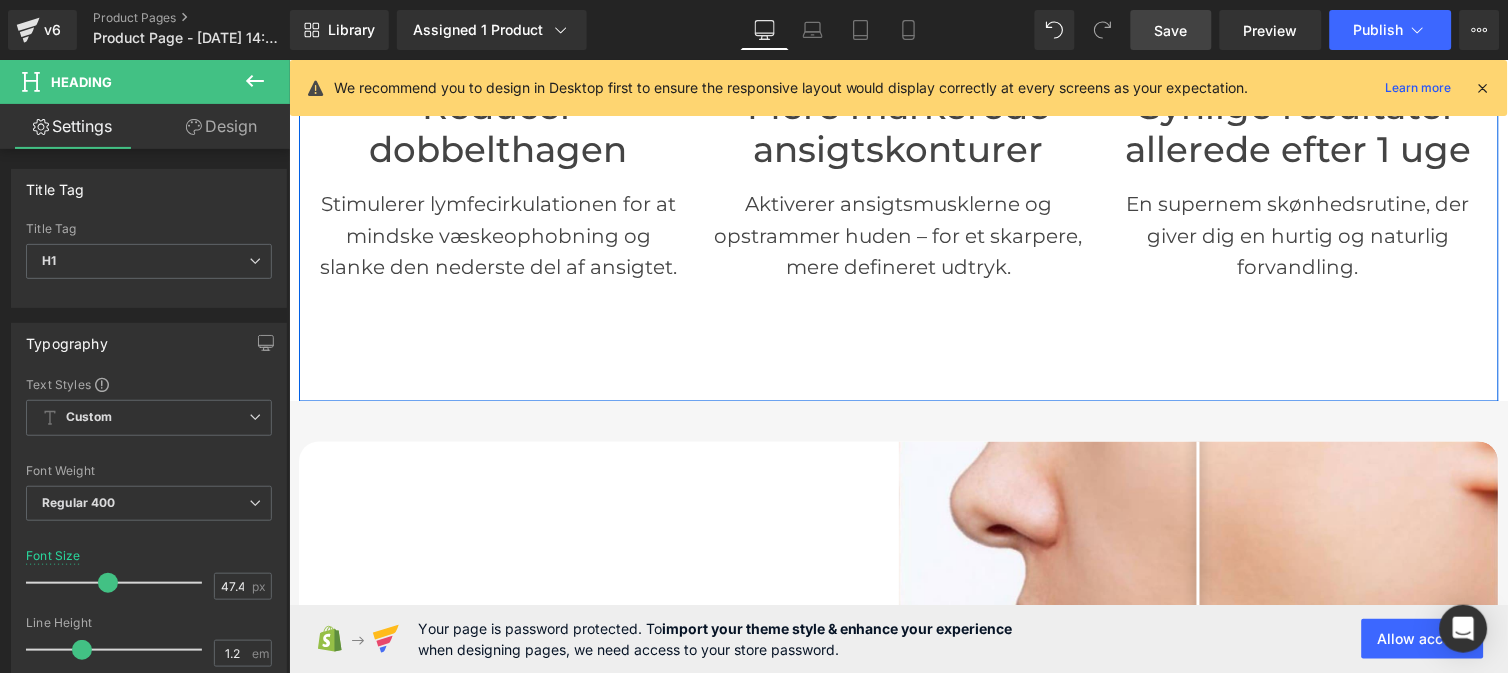scroll, scrollTop: 0, scrollLeft: 0, axis: both 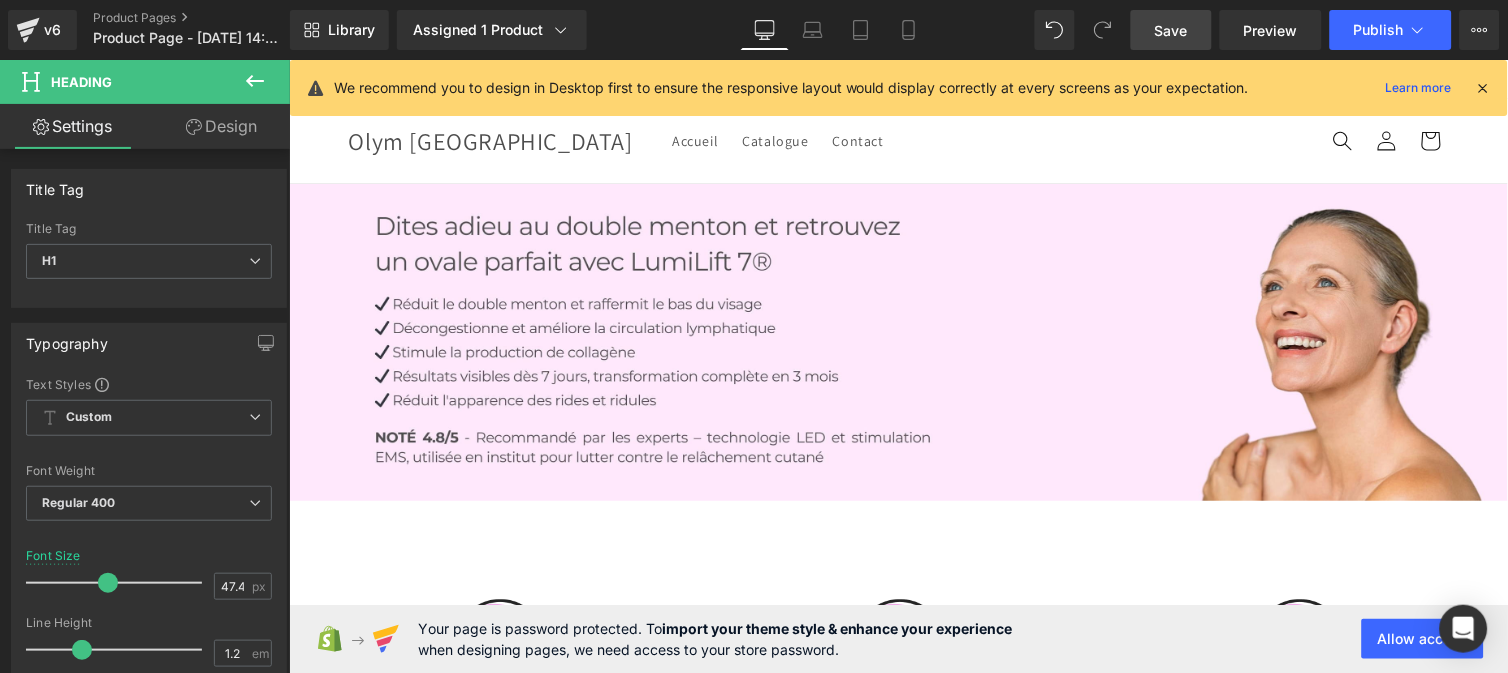 click at bounding box center (897, 341) 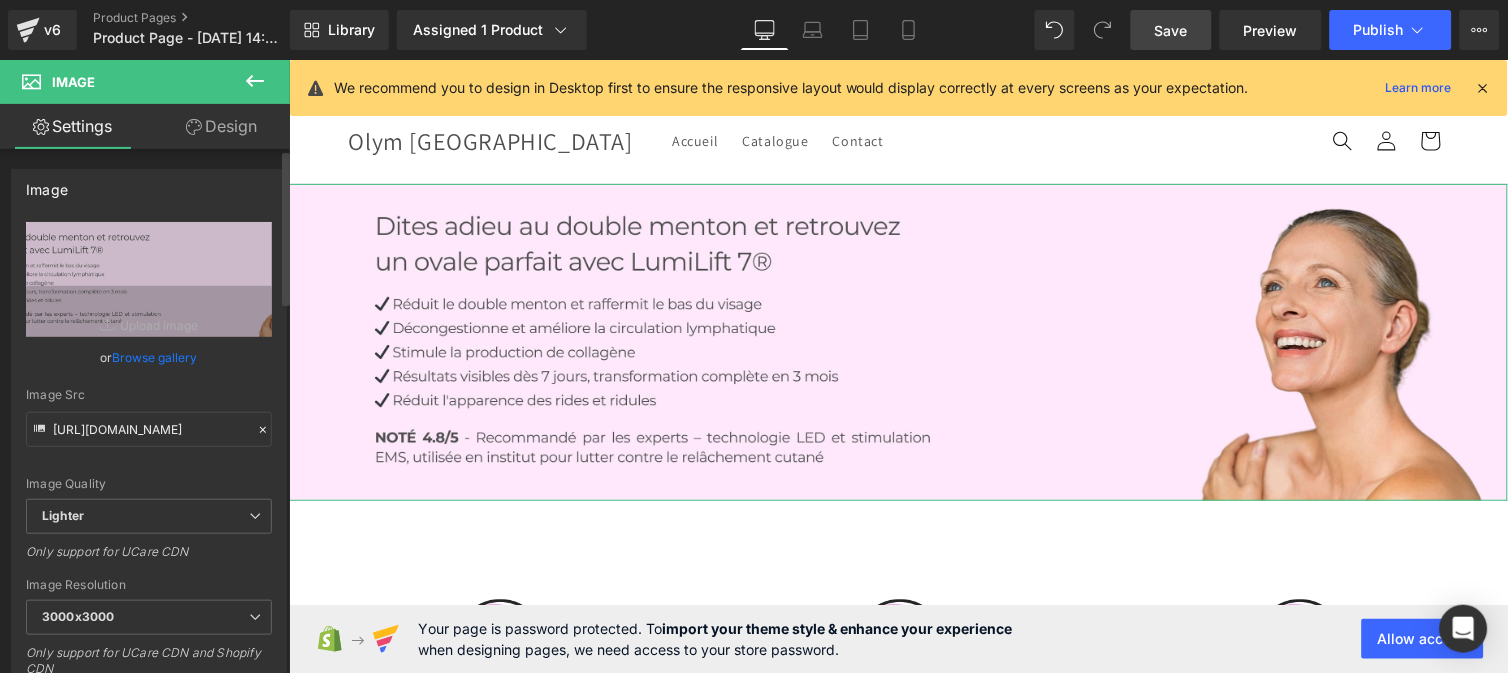 click 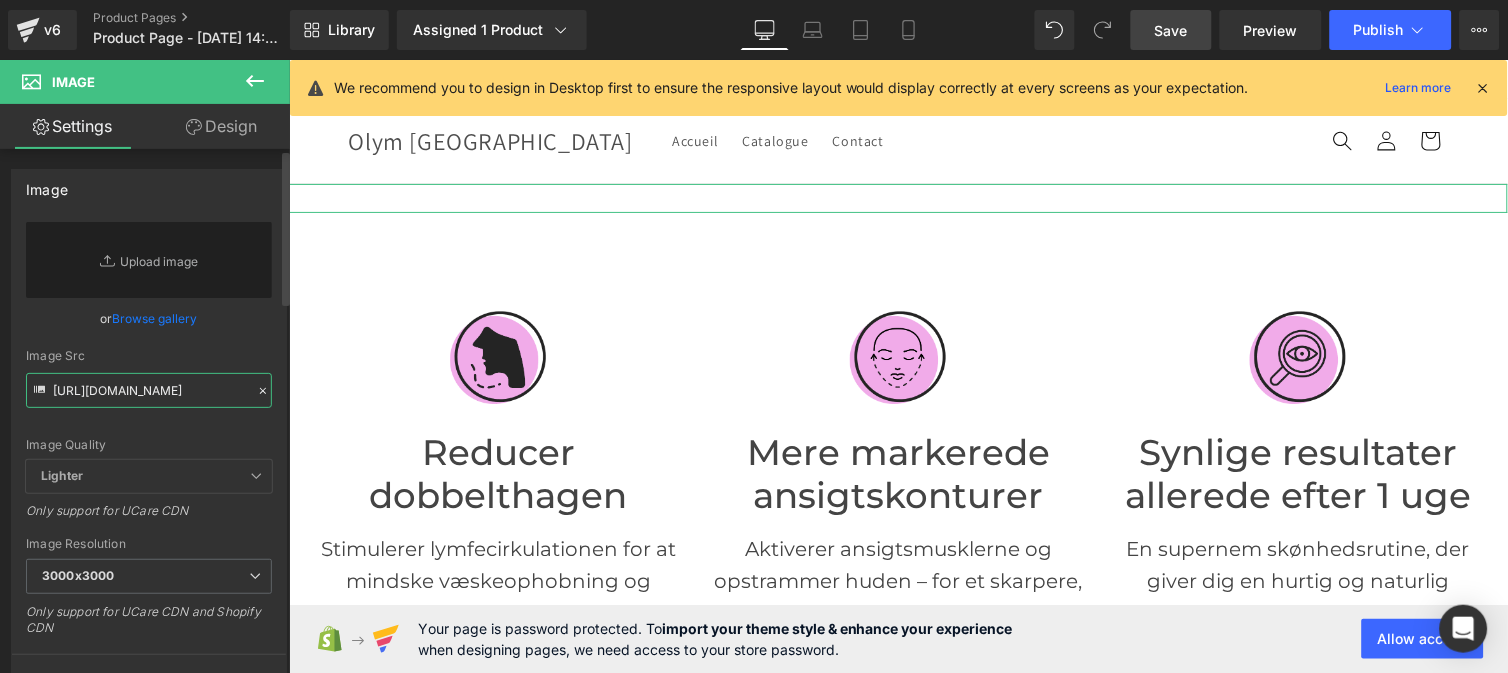 click on "https://ucarecdn.com/b6eff1f5-56b6-4118-8e63-3c2fba7f8802/-/format/auto/-/preview/3000x3000/-/quality/lighter/Ban%20double%20menton%20_3_.jpg" at bounding box center (149, 390) 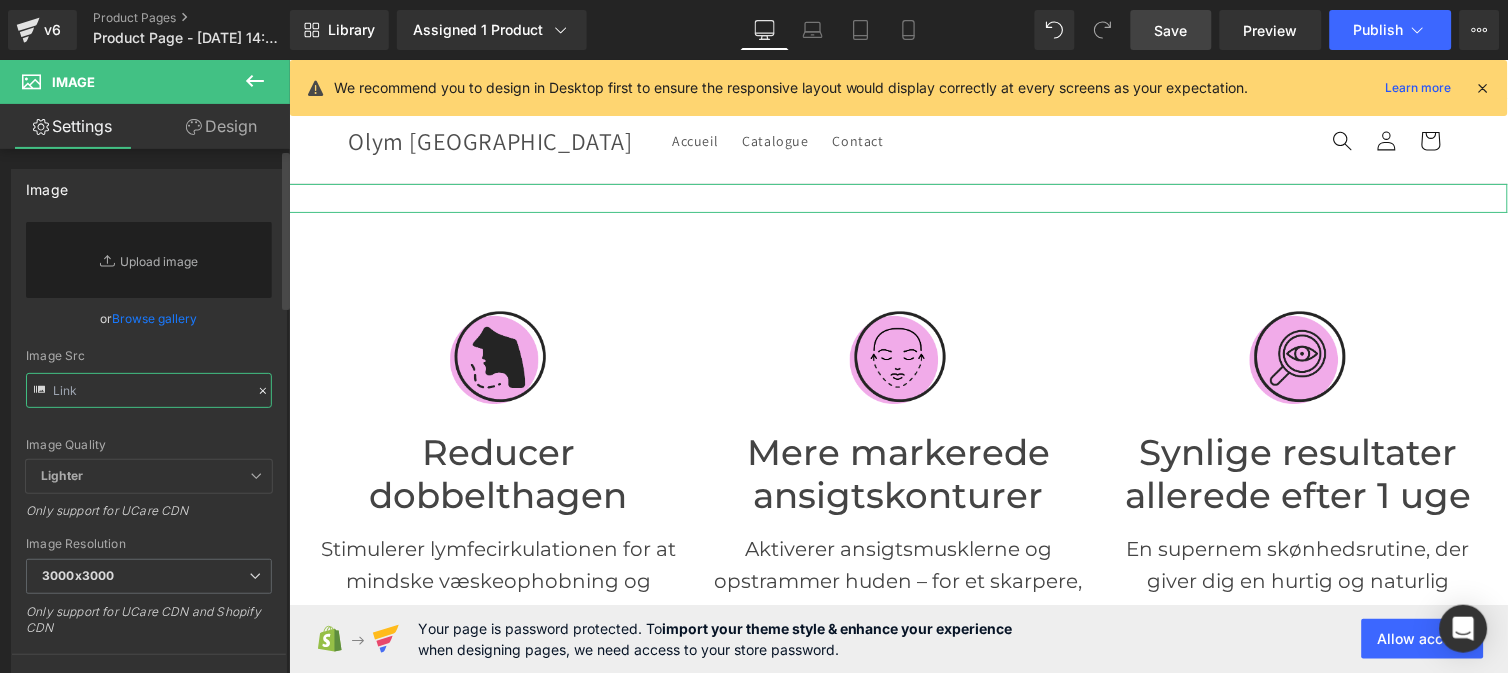 paste on "https://cdn.shopify.com/s/files/1/0951/0833/3899/files/Ban_double_menton_1.jpg?v=1752476075" 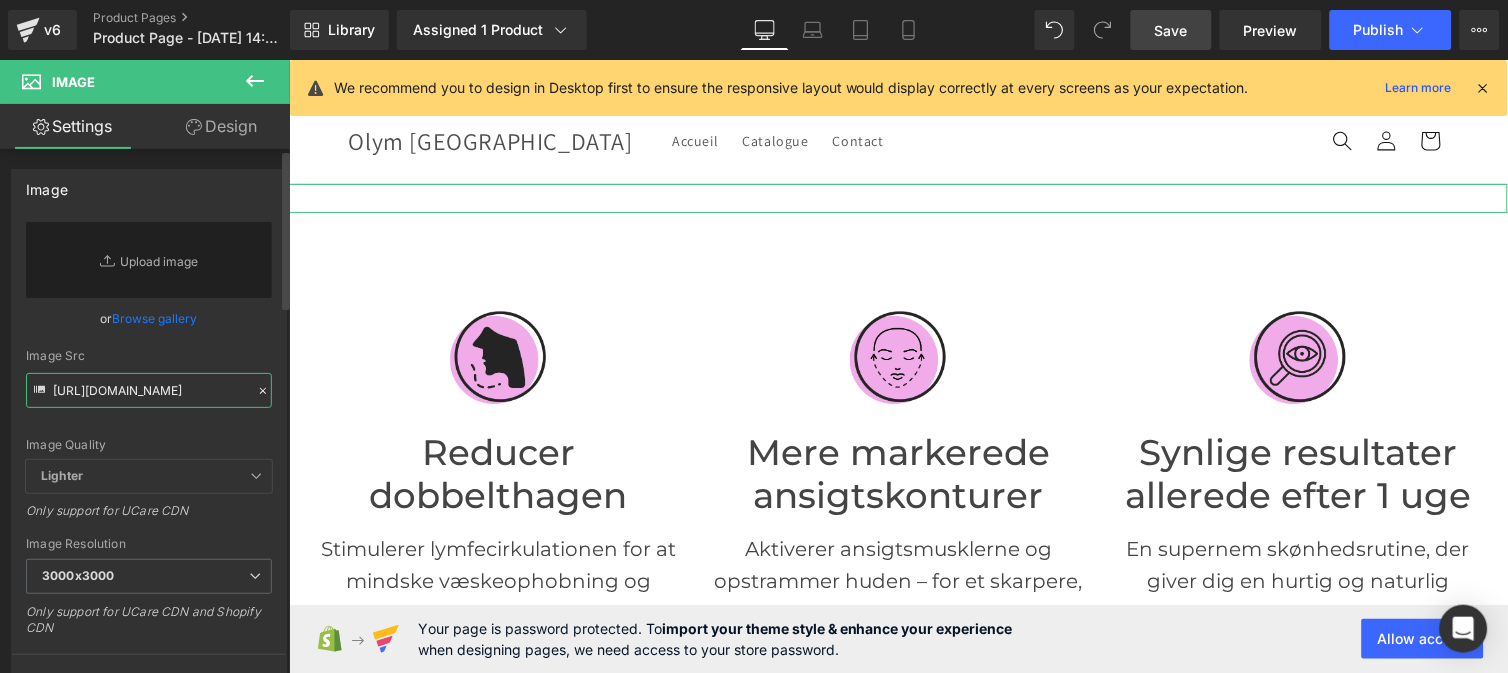 scroll, scrollTop: 0, scrollLeft: 366, axis: horizontal 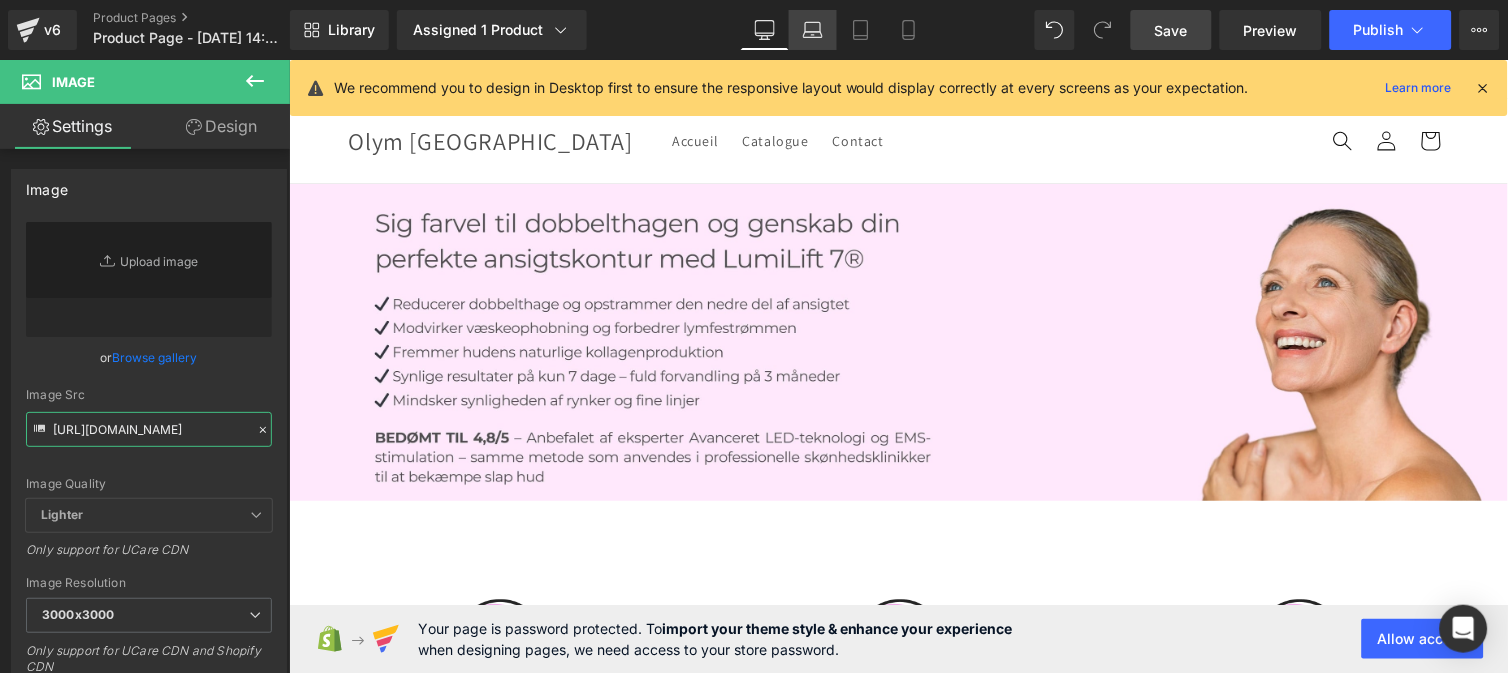 type on "https://cdn.shopify.com/s/files/1/0951/0833/3899/files/Ban_double_menton_1.jpg?v=1752476075" 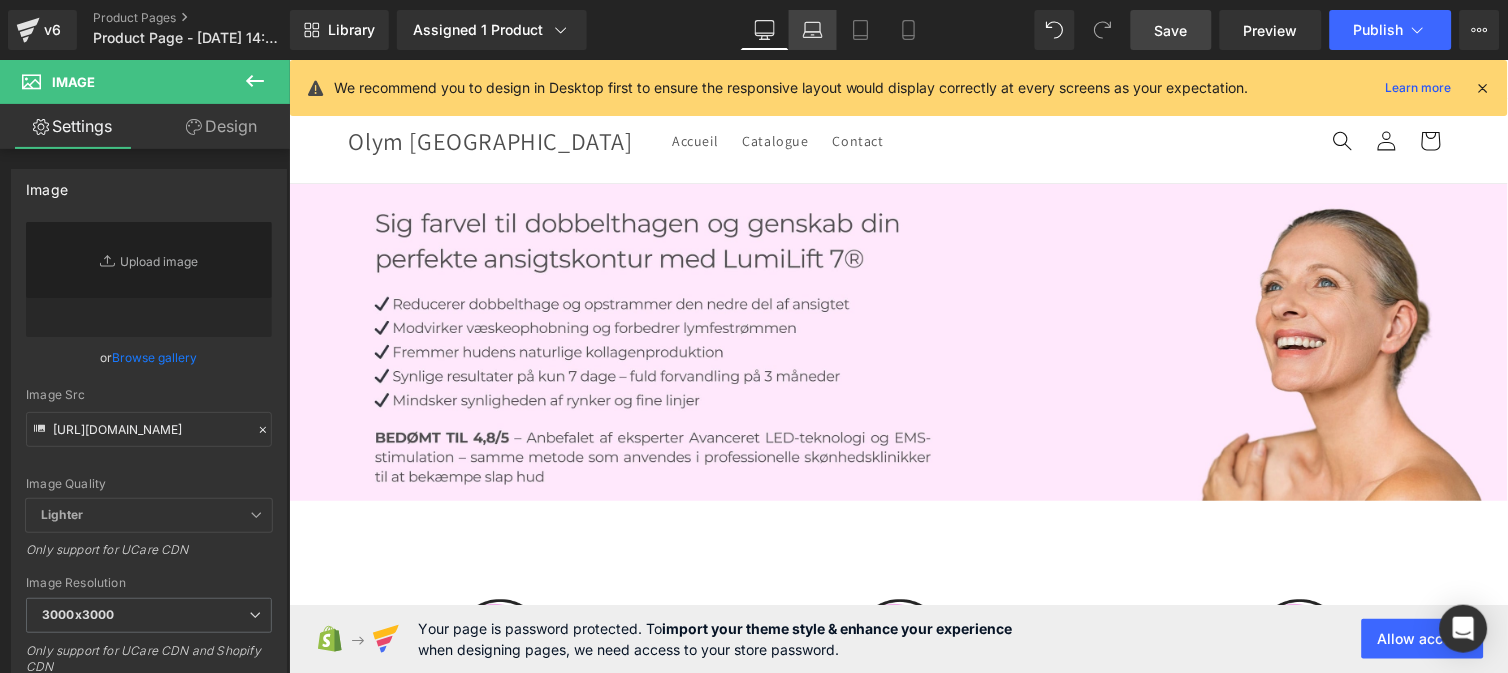 click 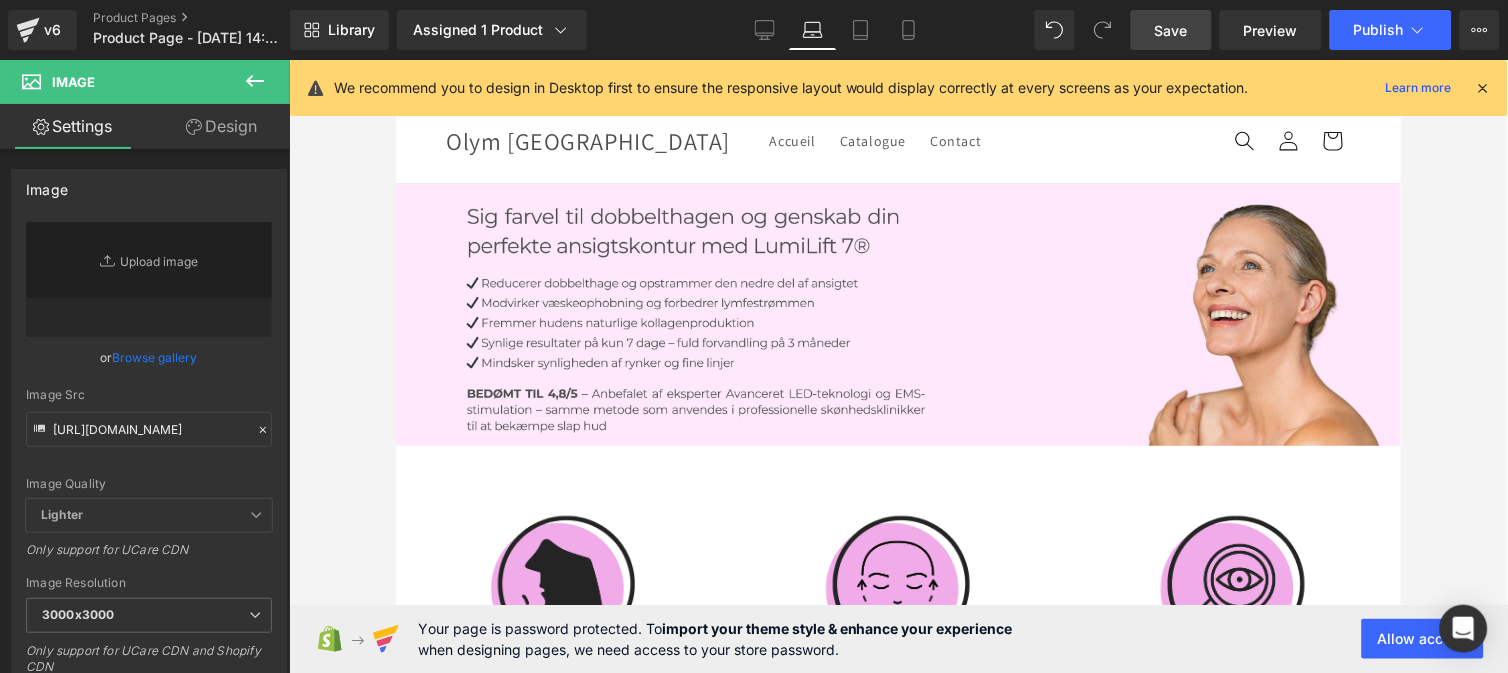 scroll, scrollTop: 0, scrollLeft: 0, axis: both 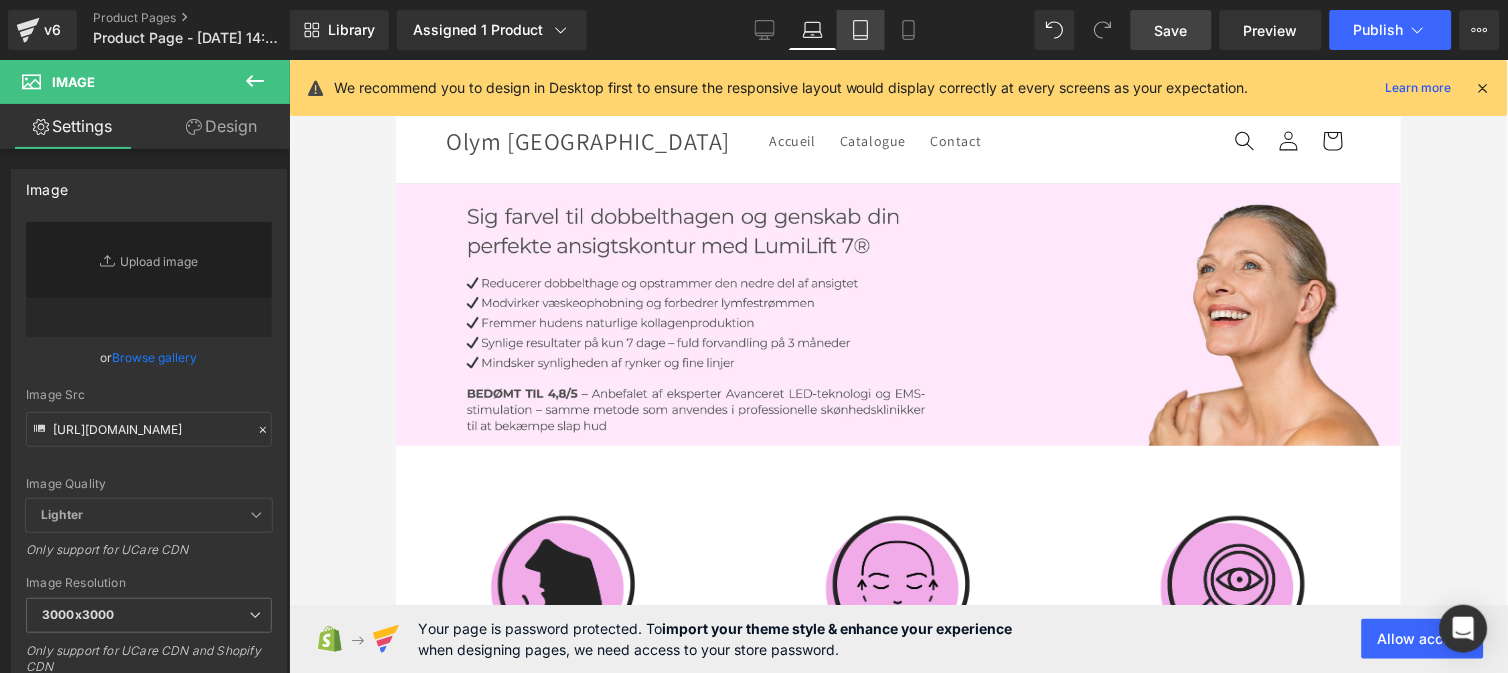 click on "Tablet" at bounding box center [861, 30] 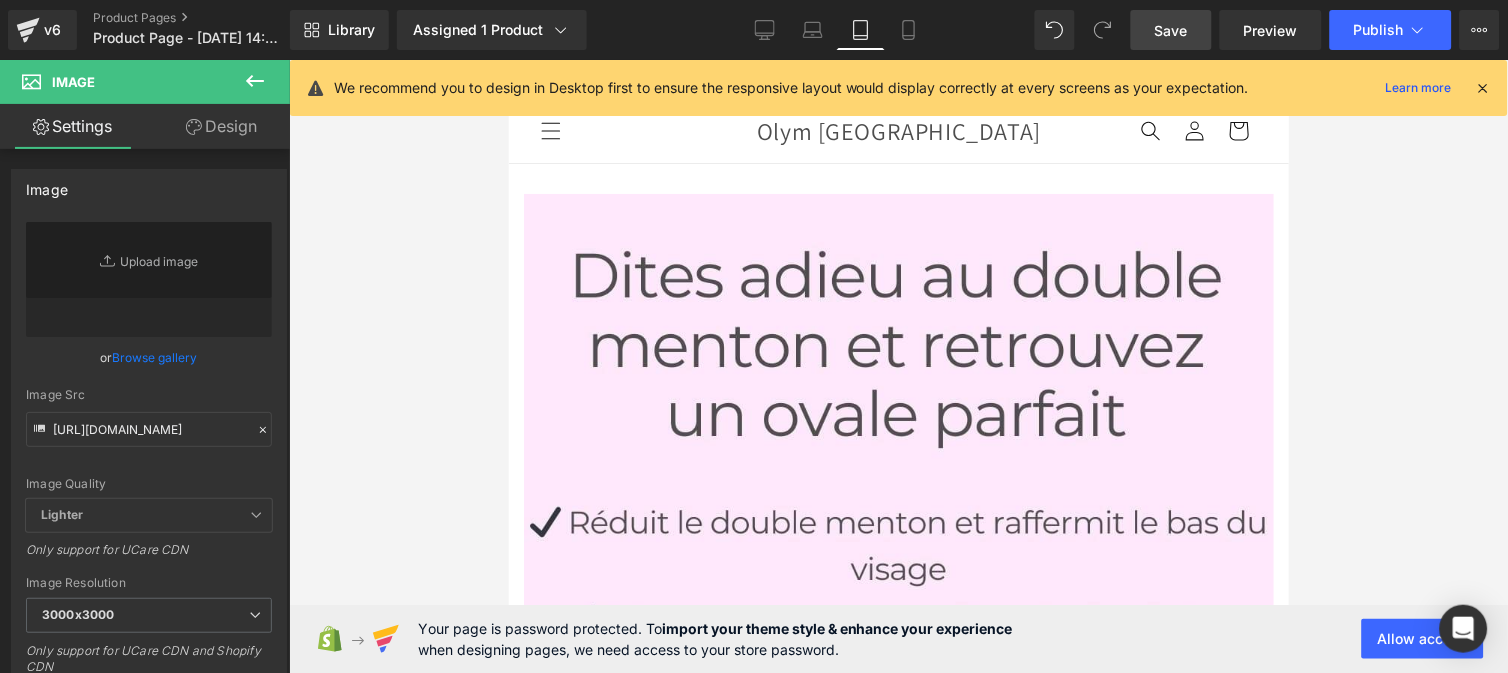 click 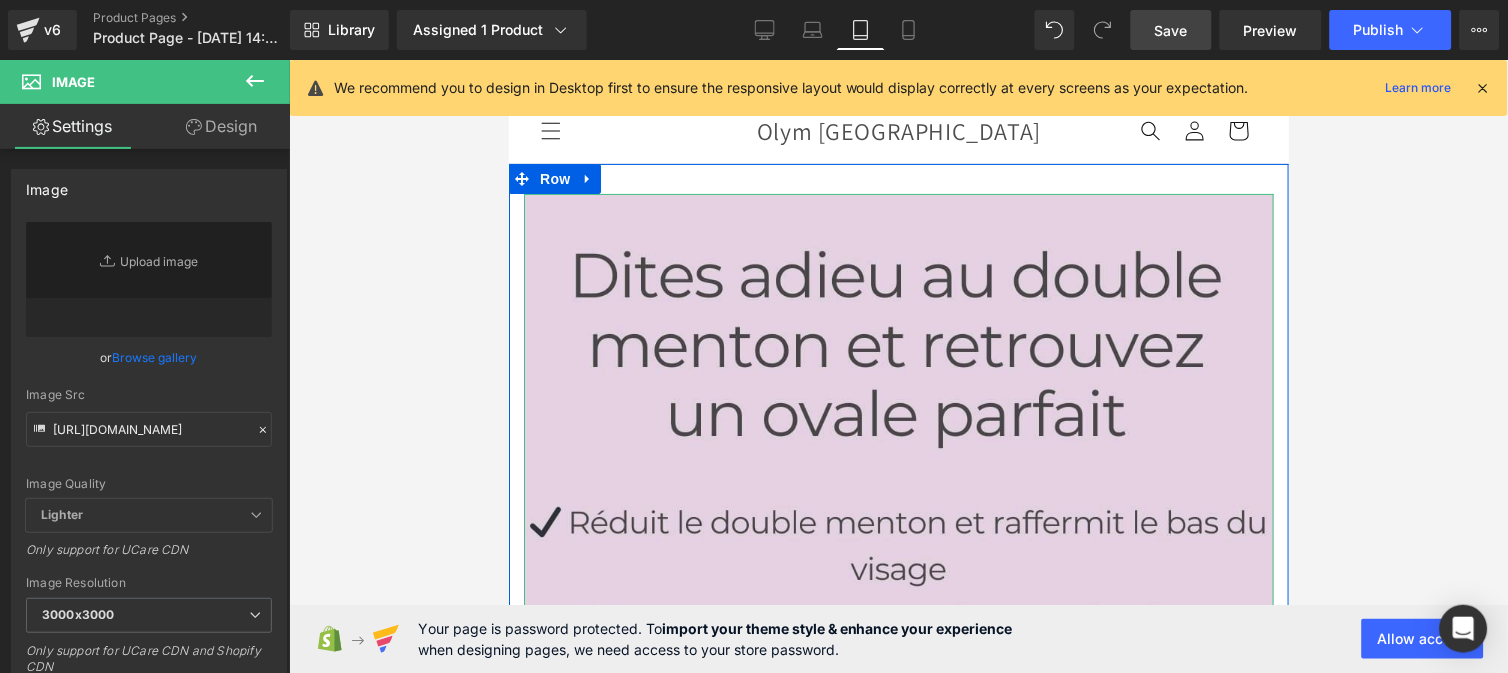 click at bounding box center (898, 943) 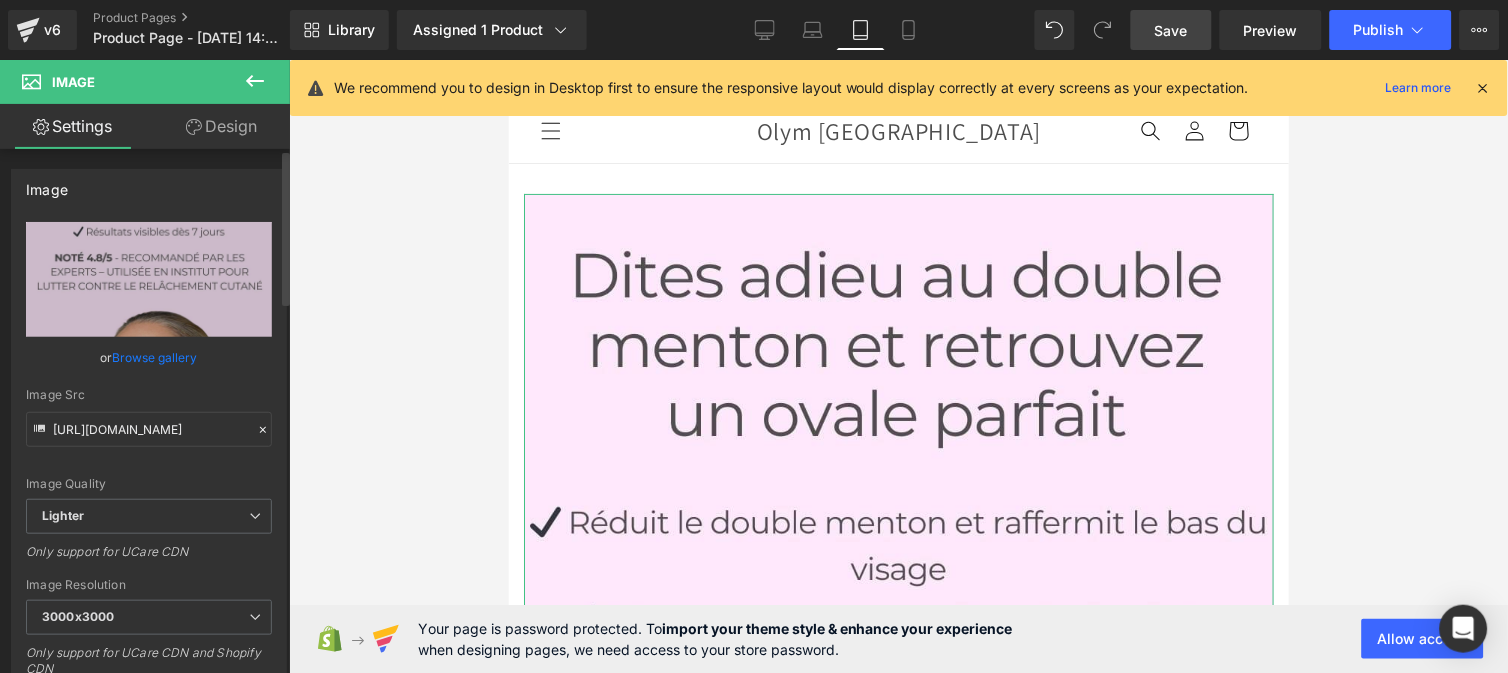 click 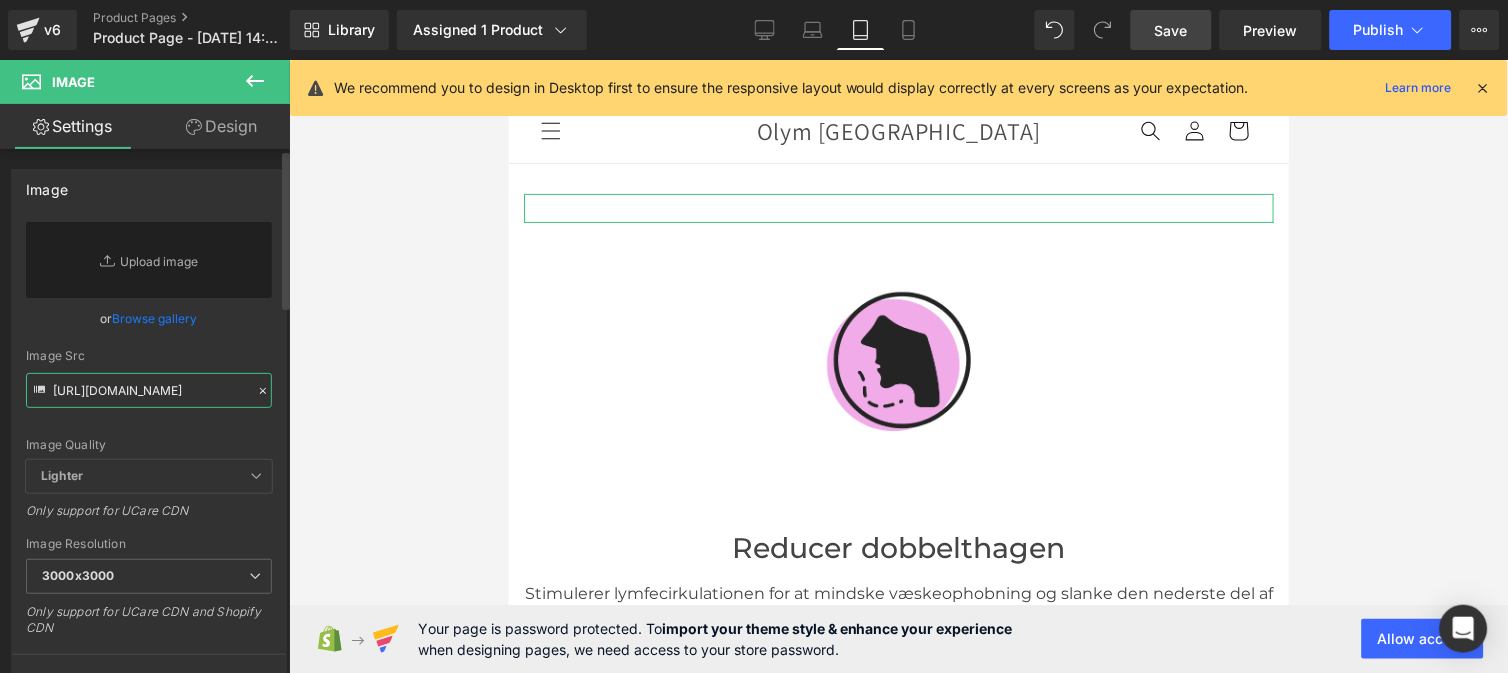 click on "https://ucarecdn.com/472399ea-c255-406e-9447-9a9de3a7bc7c/-/format/auto/-/preview/3000x3000/-/quality/lighter/Ban%20mob%20lumilift%20f.jpg" at bounding box center (149, 390) 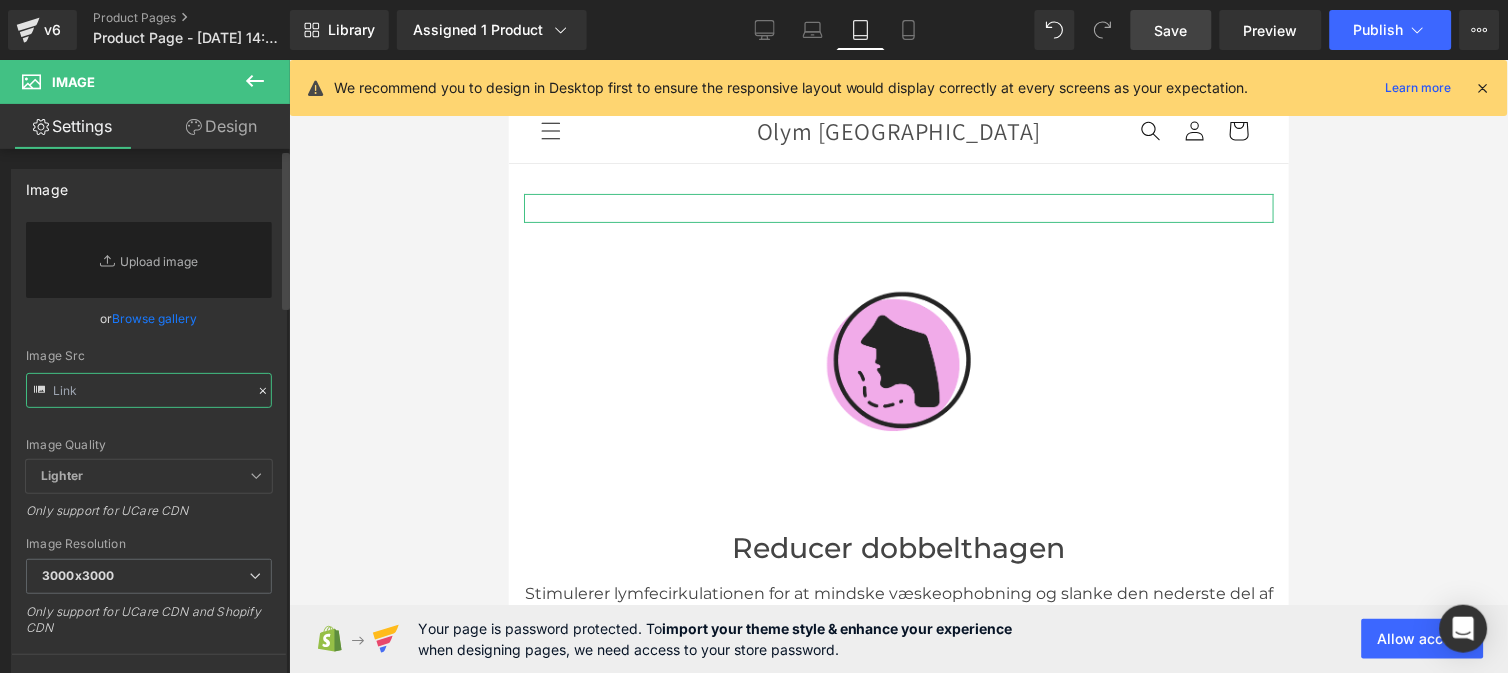 paste on "https://cdn.shopify.com/s/files/1/0951/0833/3899/files/Ban_mob_lumilift_7_1.jpg?v=1752476075" 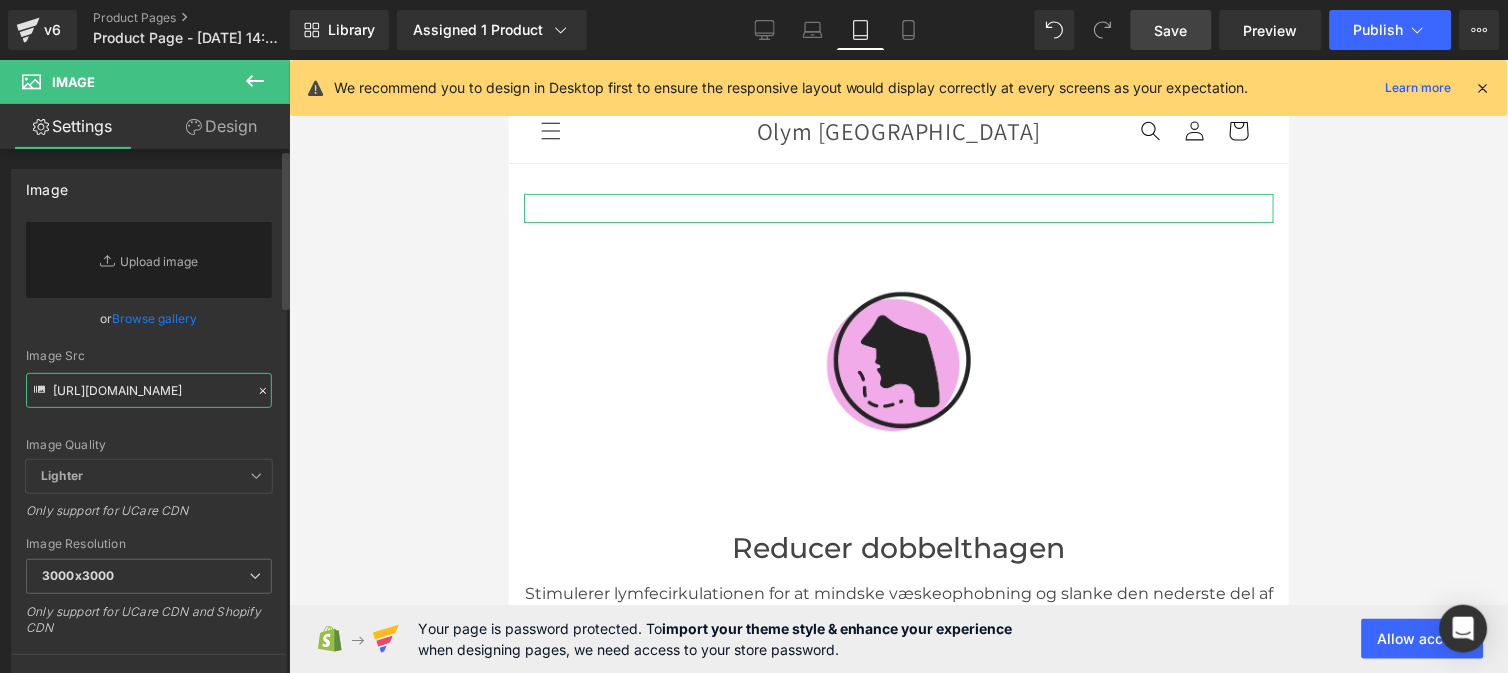 scroll, scrollTop: 0, scrollLeft: 357, axis: horizontal 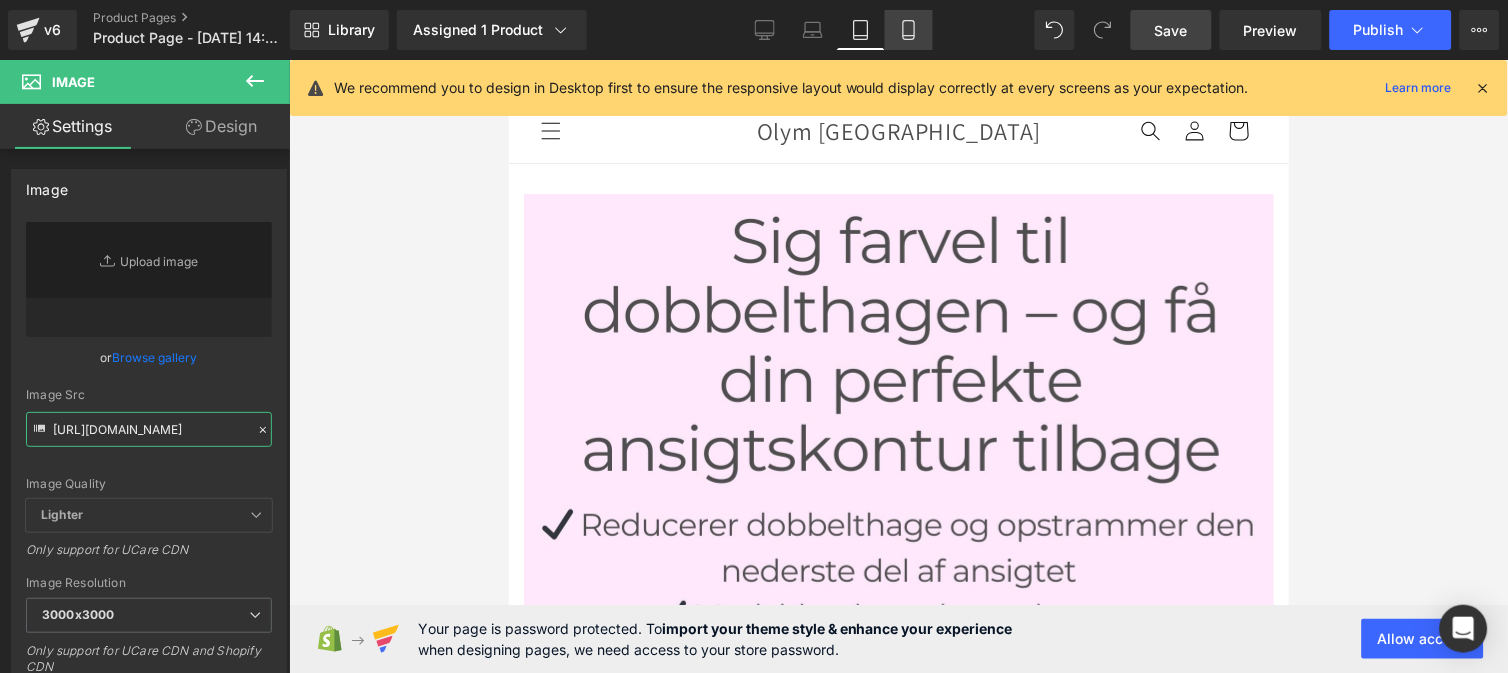 type on "https://cdn.shopify.com/s/files/1/0951/0833/3899/files/Ban_mob_lumilift_7_1.jpg?v=1752476075" 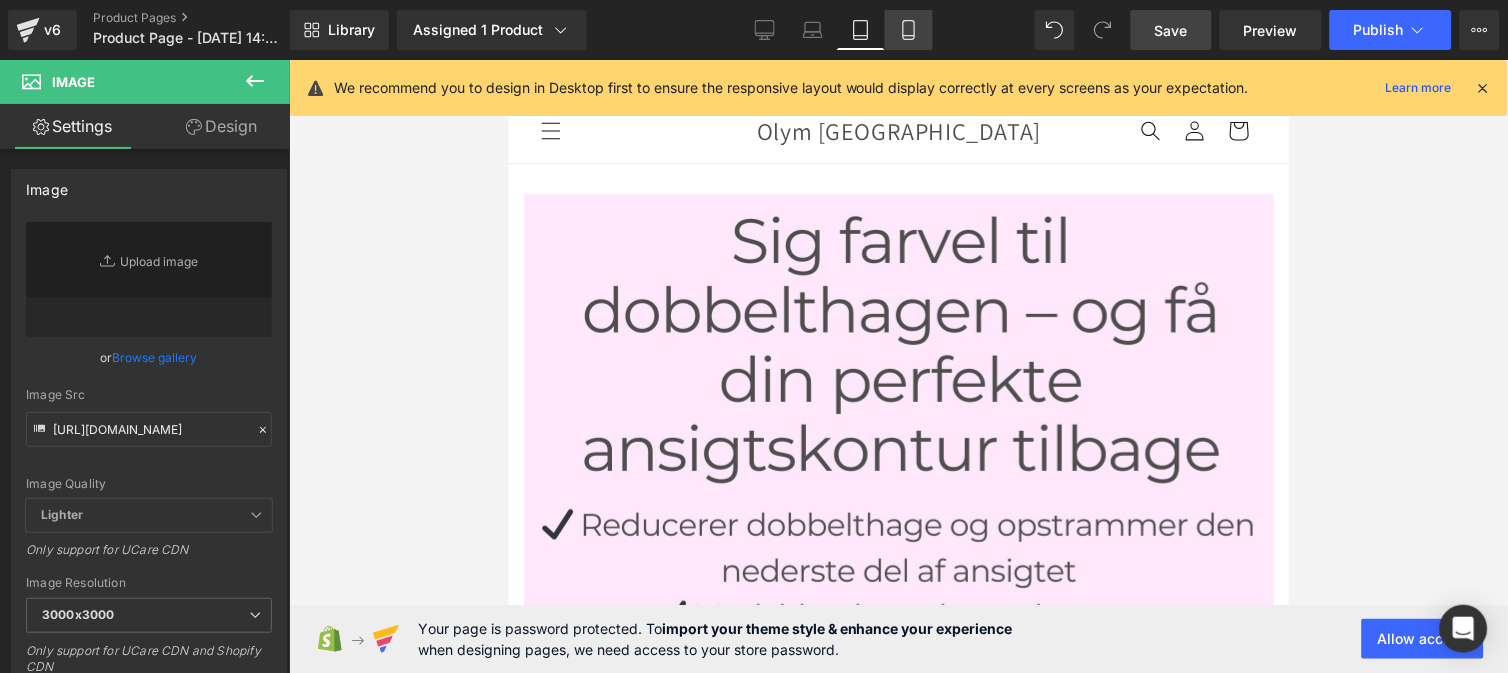 click 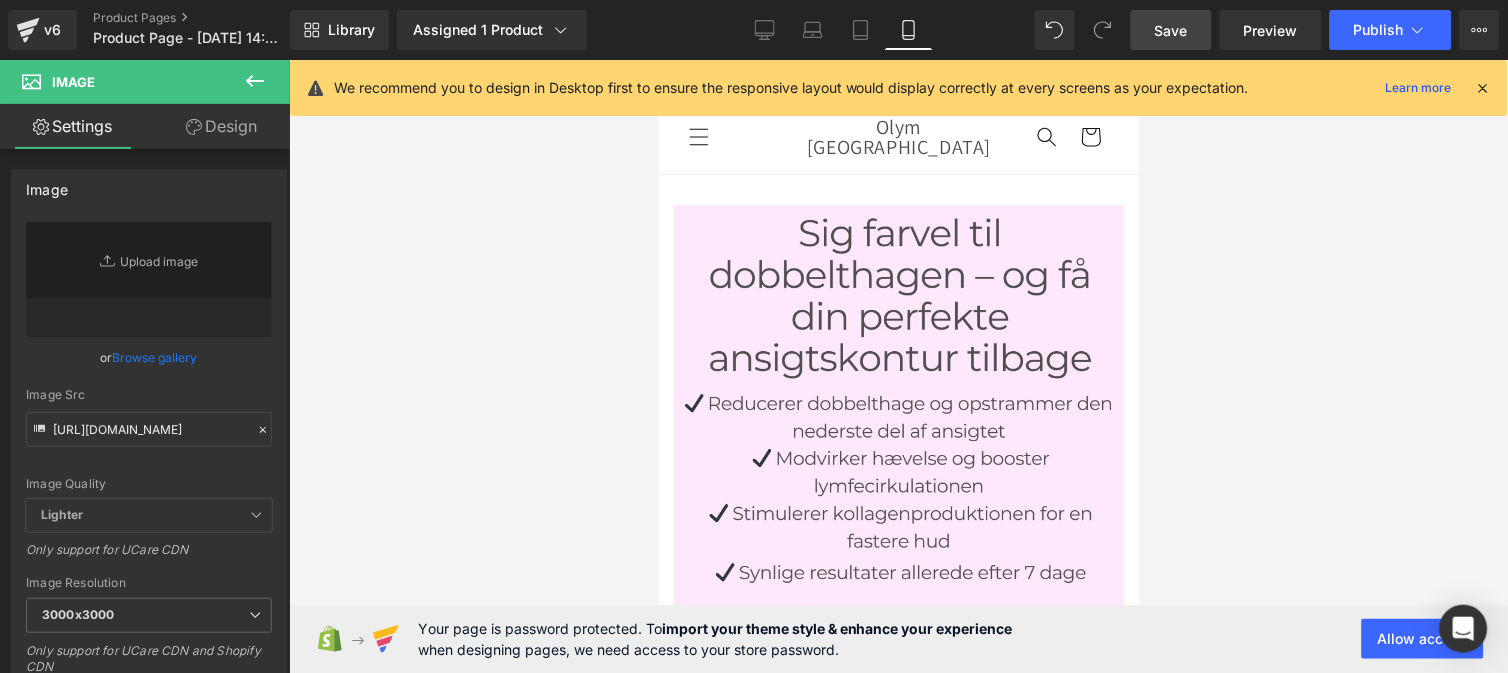 scroll, scrollTop: 0, scrollLeft: 0, axis: both 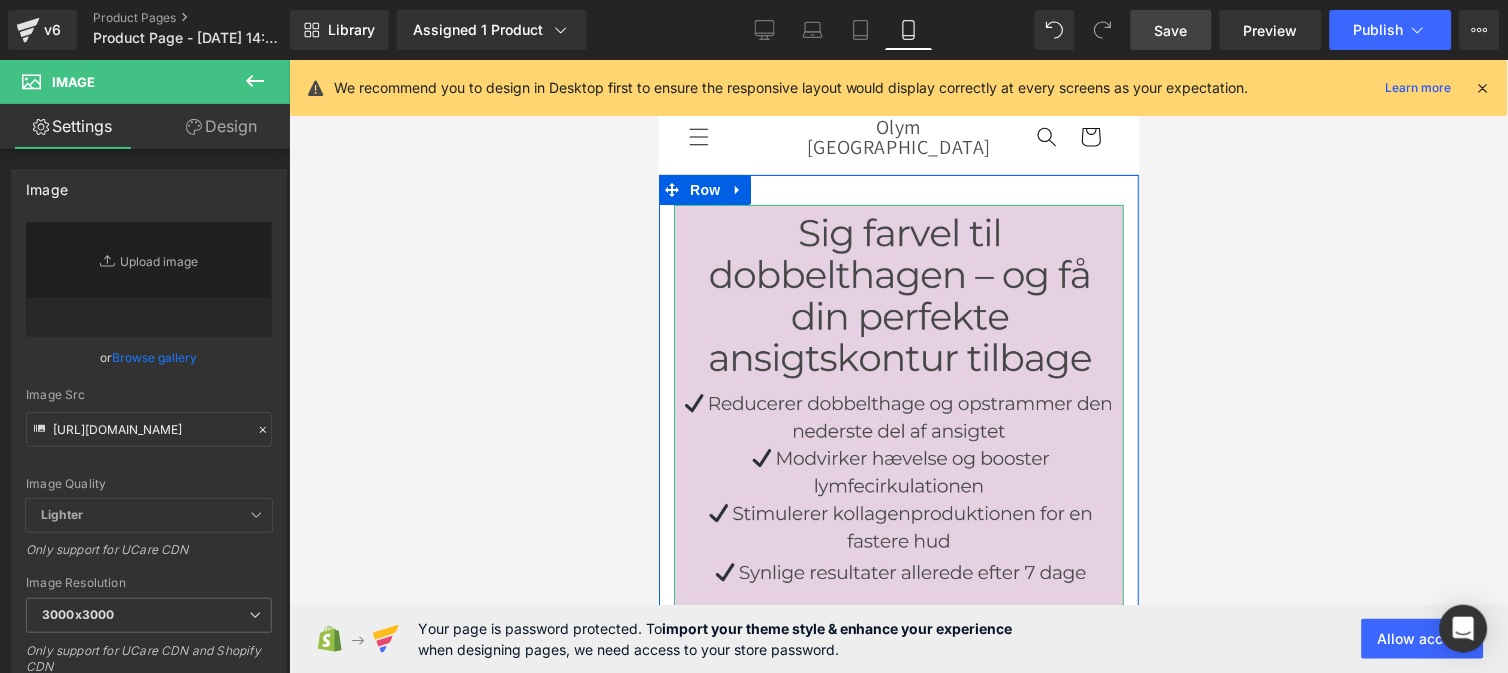 click at bounding box center [898, 654] 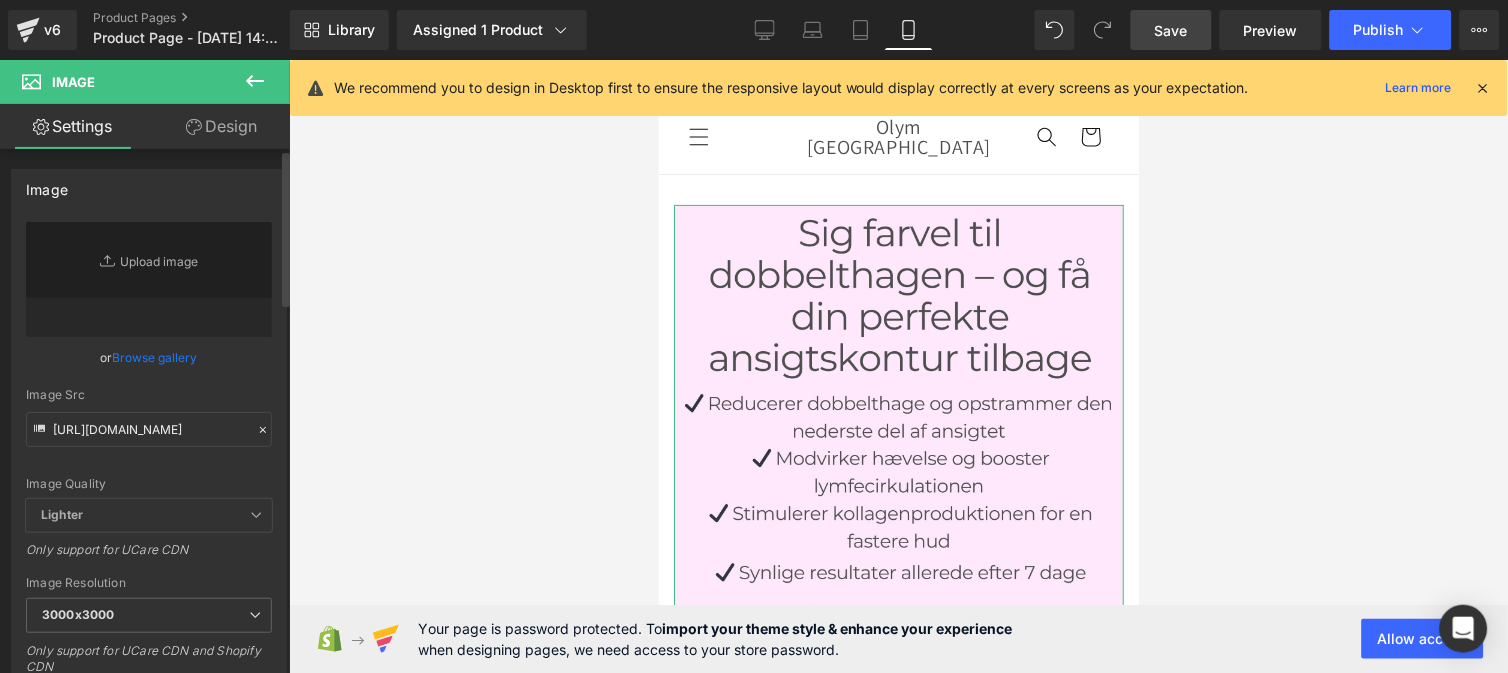 click 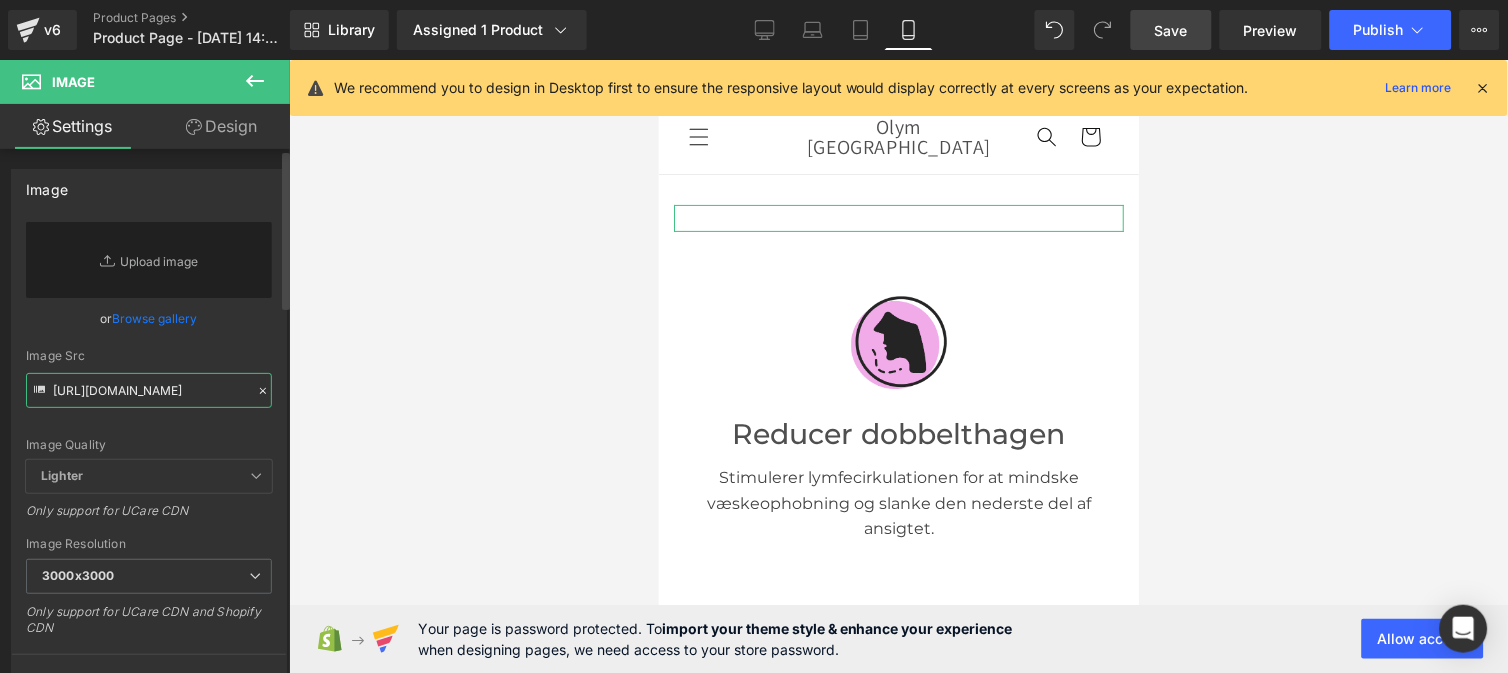 click on "https://cdn.shopify.com/s/files/1/0951/0833/3899/files/Ban_mob_lumilift_7_1.jpg?v=1752476075" at bounding box center [149, 390] 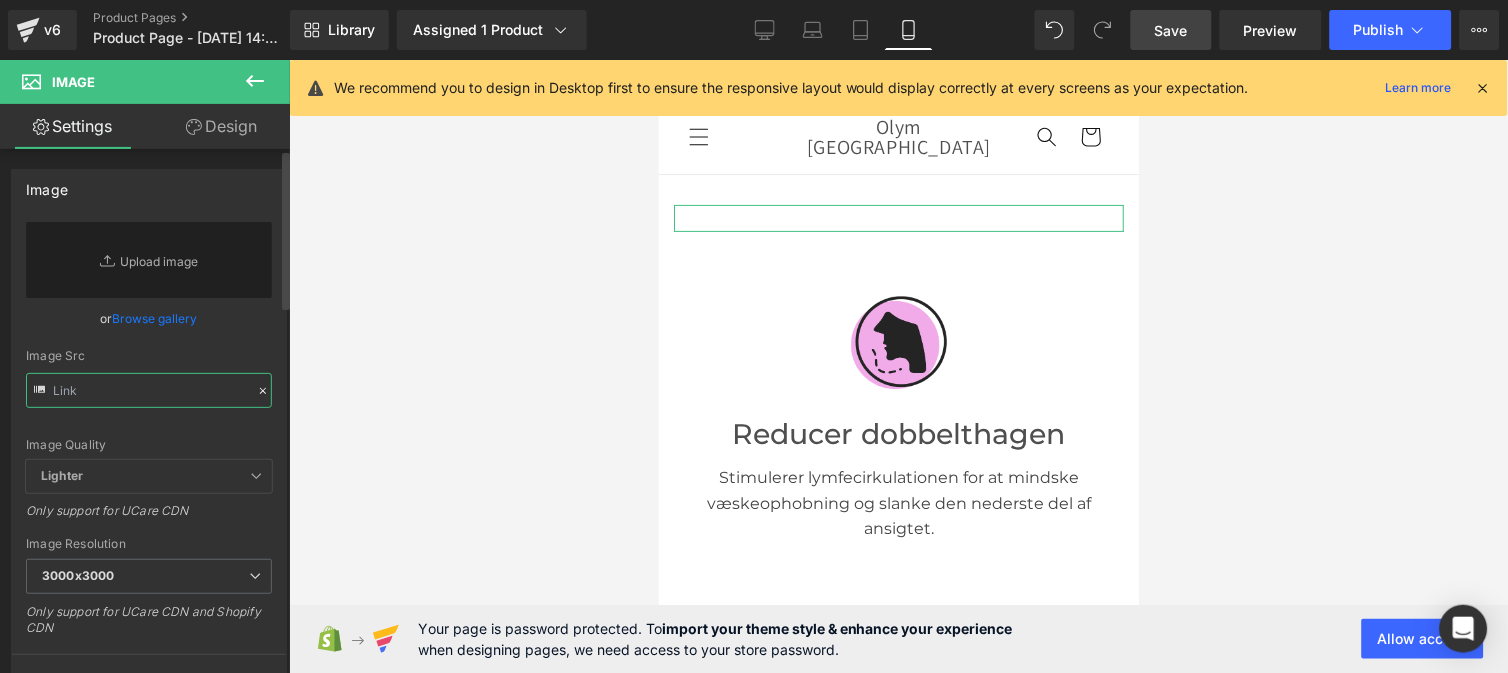 type on "v" 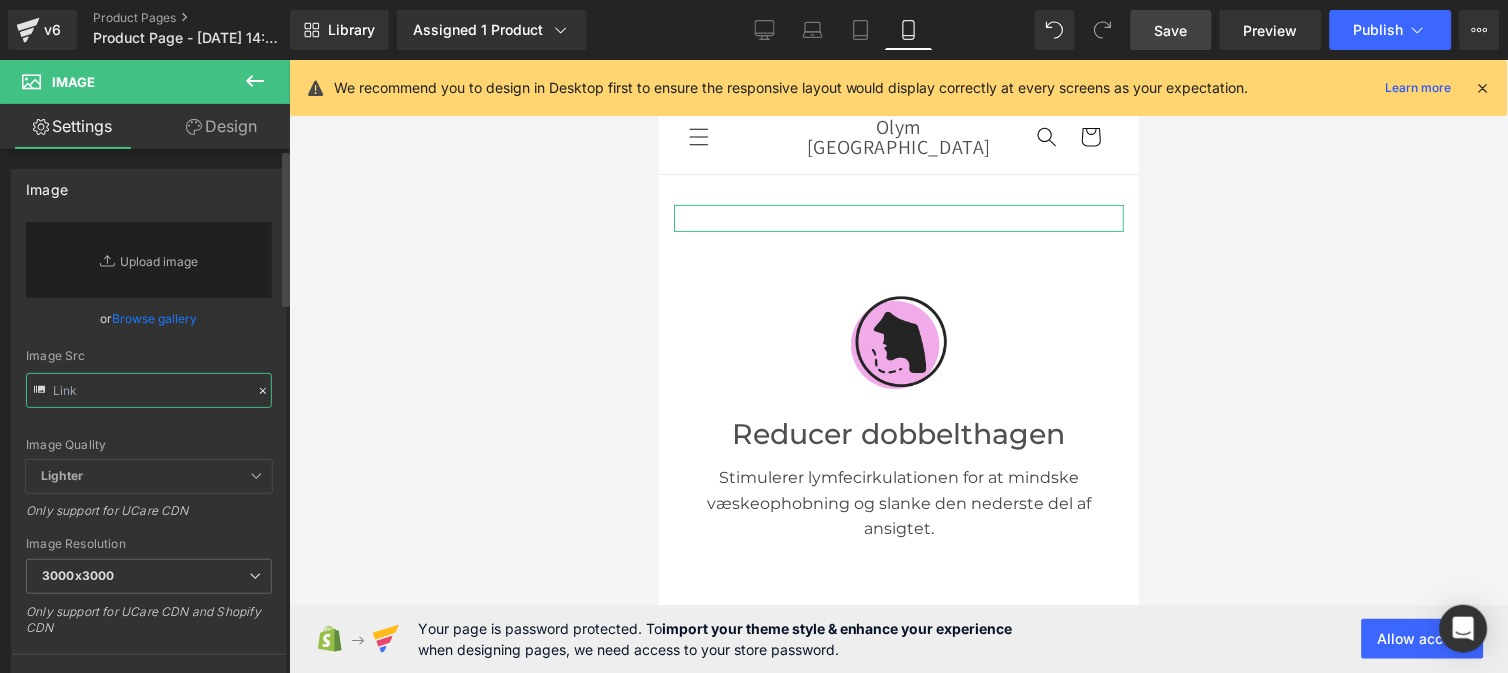 paste on "https://cdn.shopify.com/s/files/1/0951/0833/3899/files/Ban_mob_lumilift_7_1.jpg?v=1752476075" 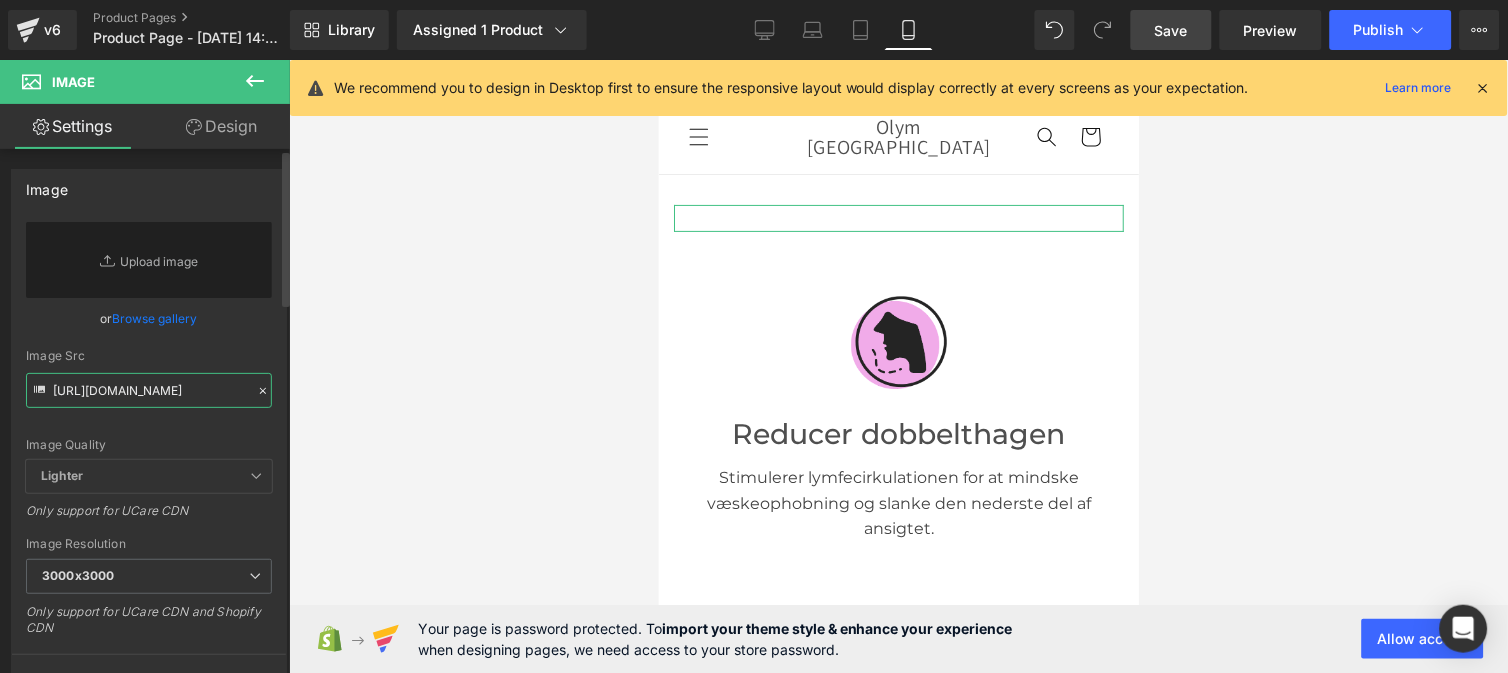 scroll, scrollTop: 0, scrollLeft: 357, axis: horizontal 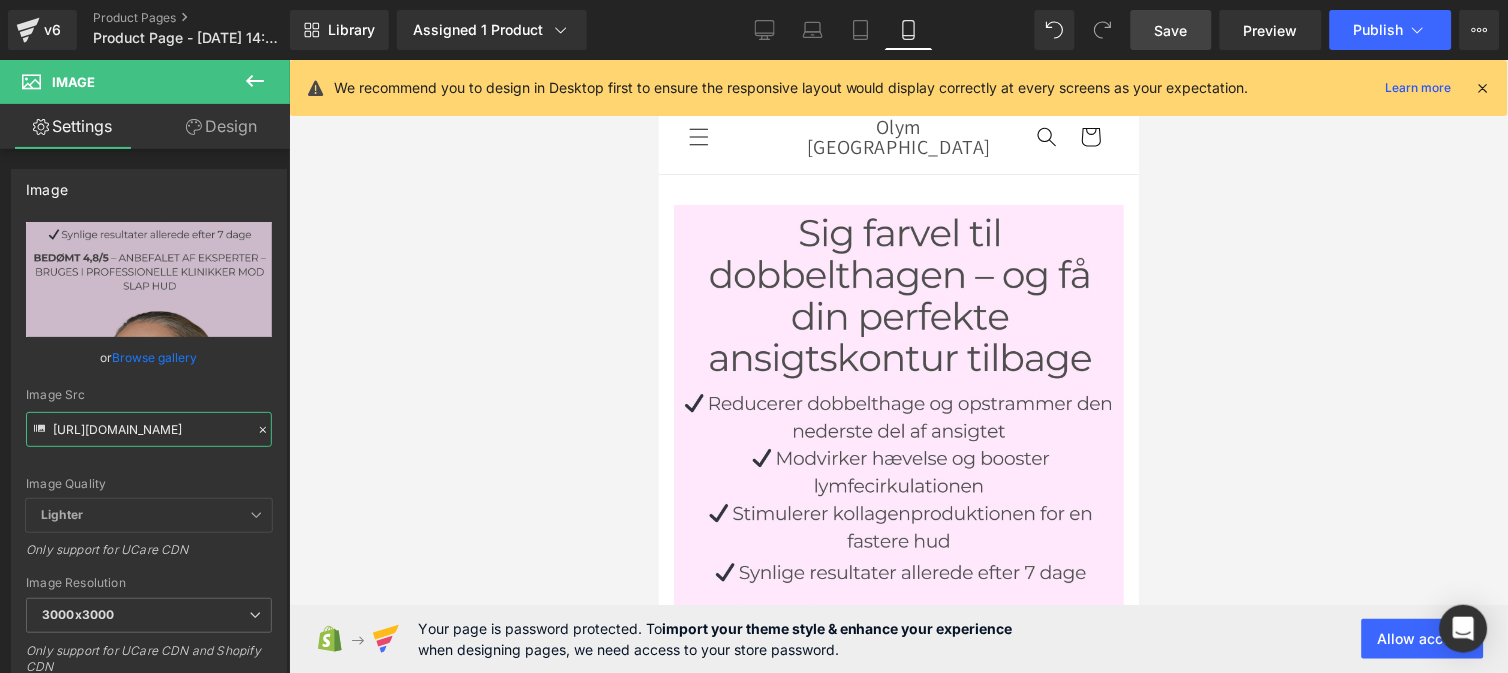 type on "https://cdn.shopify.com/s/files/1/0951/0833/3899/files/Ban_mob_lumilift_7_1_3000x3000.jpg?v=1752476075" 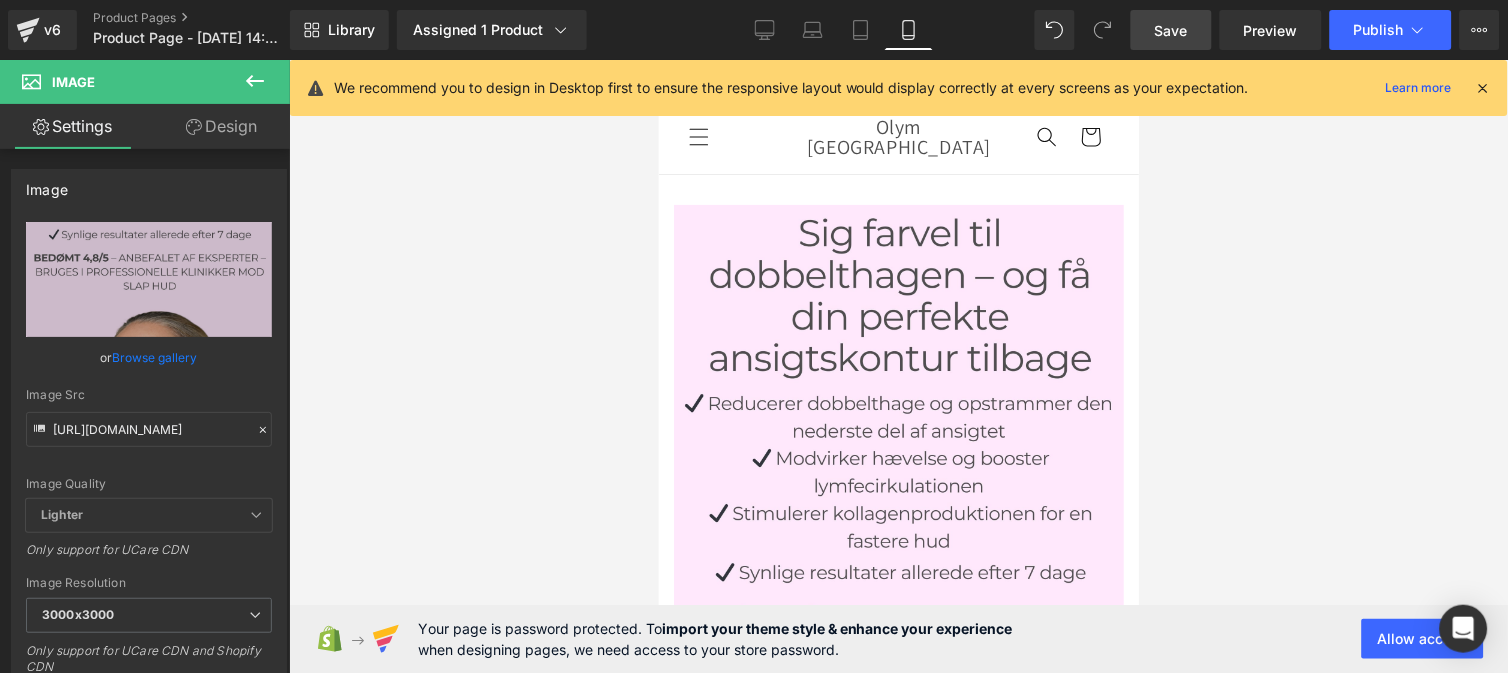 scroll, scrollTop: 0, scrollLeft: 0, axis: both 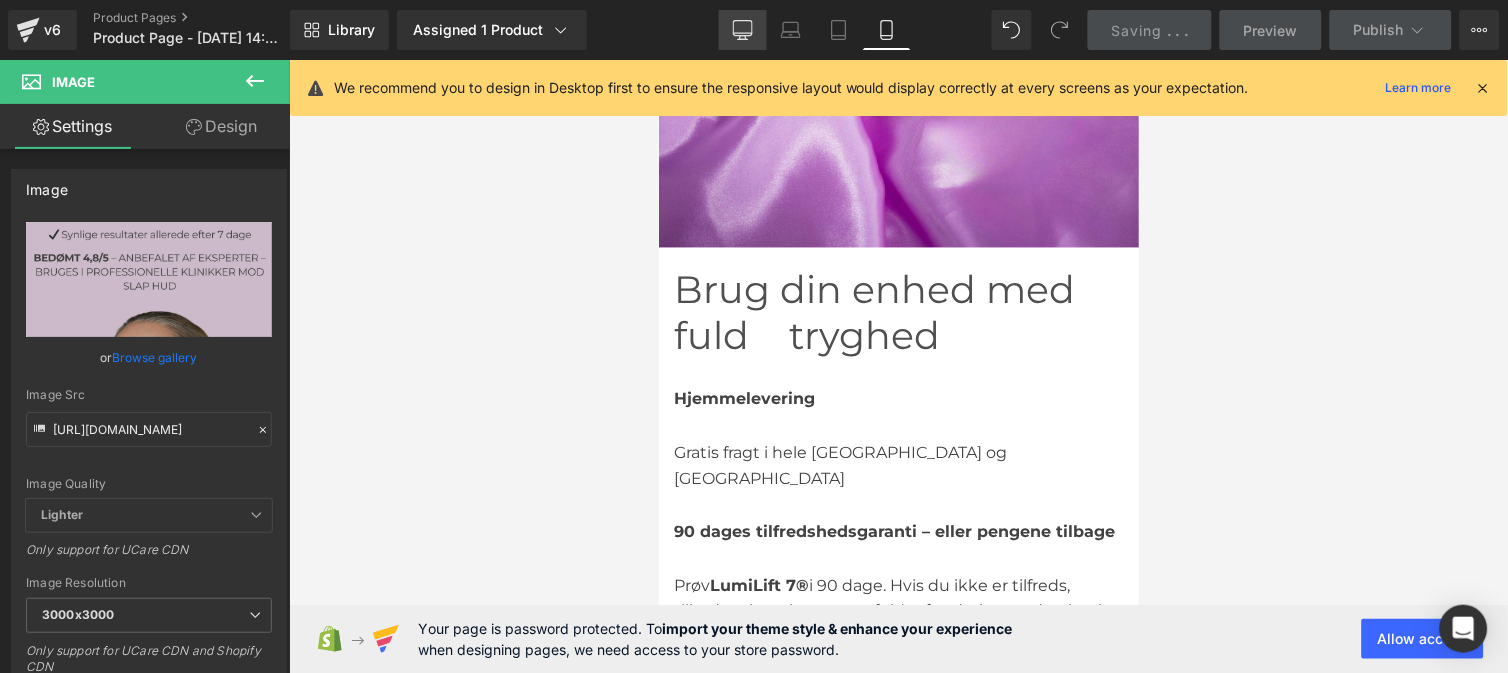 click on "Desktop" at bounding box center [743, 30] 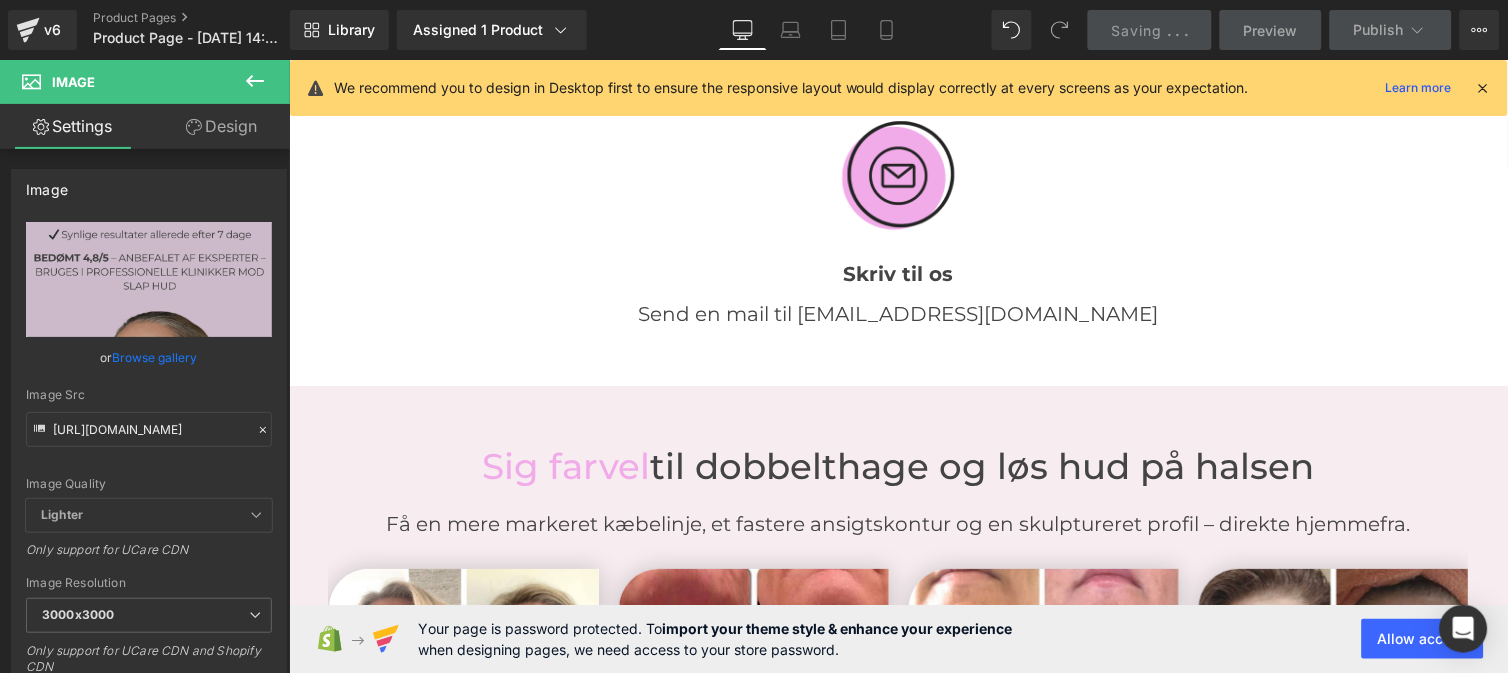scroll, scrollTop: 3162, scrollLeft: 0, axis: vertical 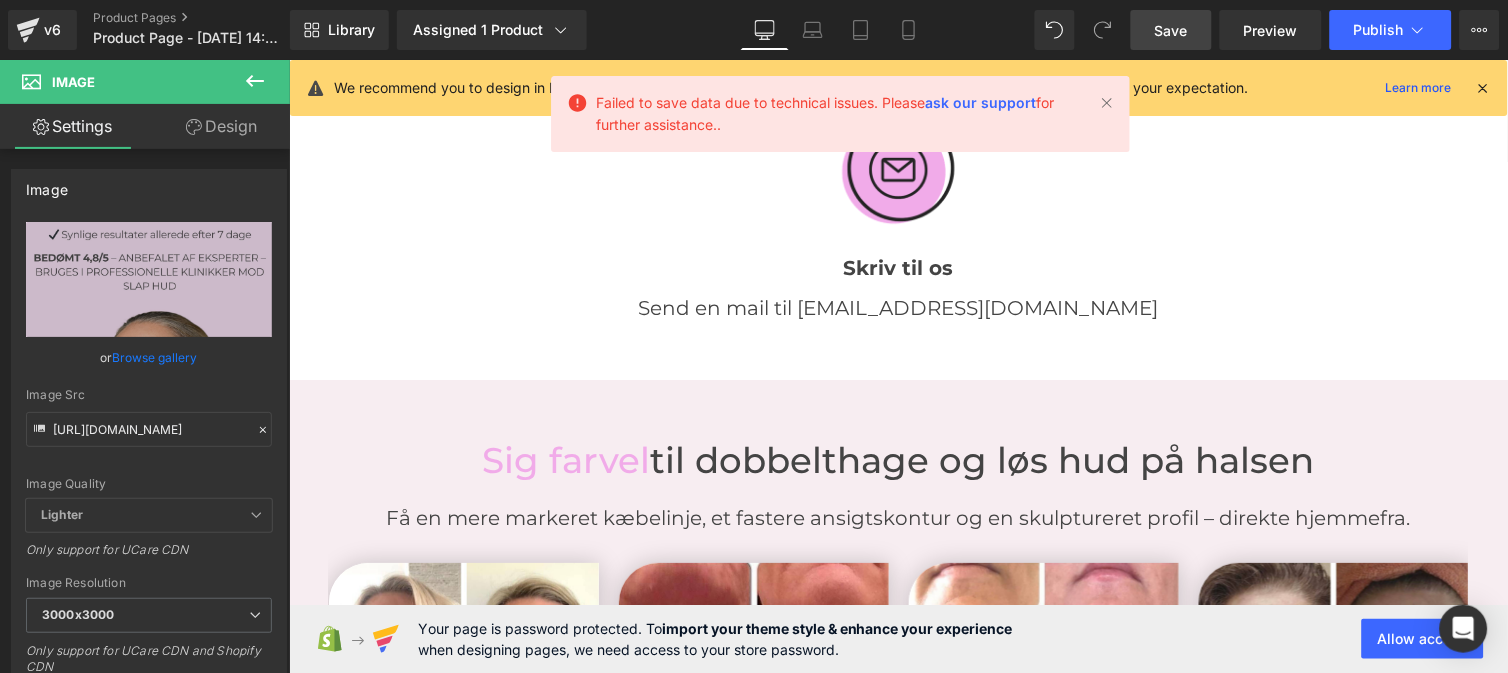click on "Save" at bounding box center [1171, 30] 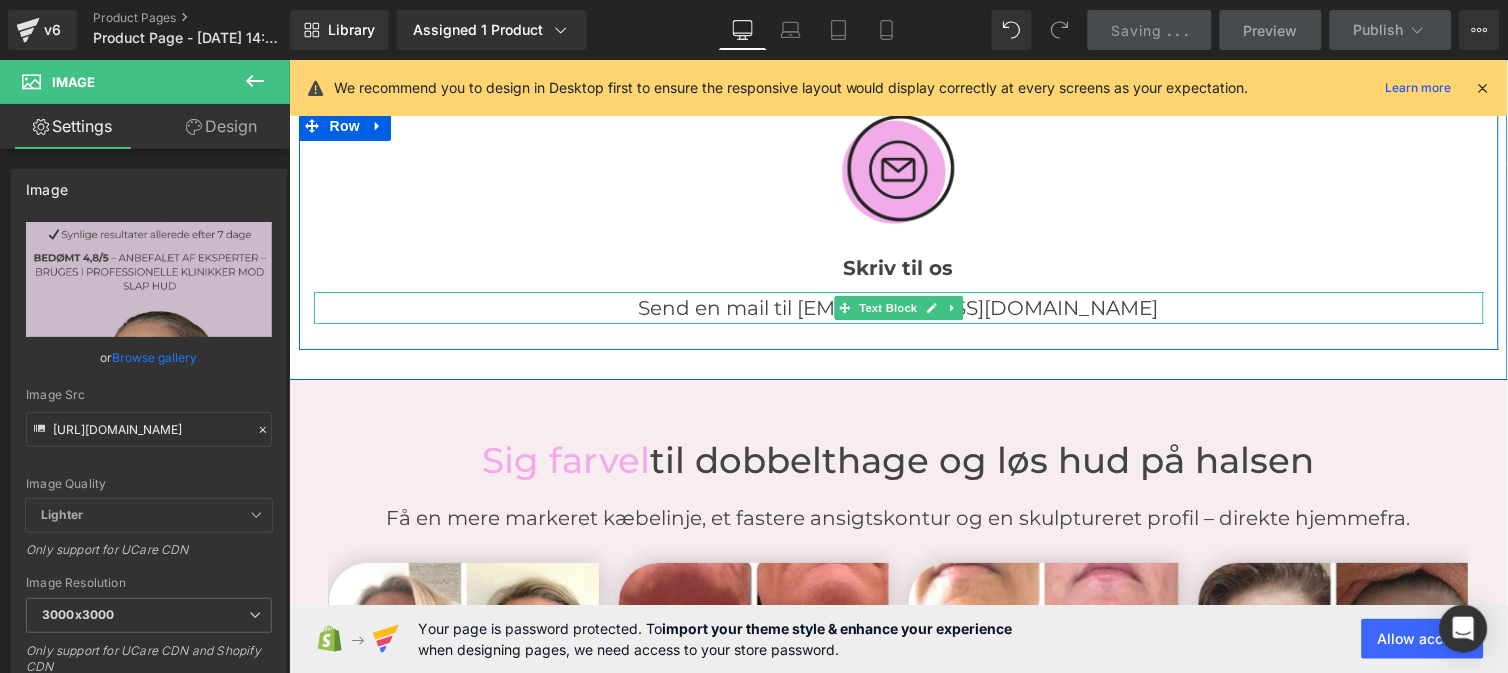 click on "Send en mail til info@olymna.co" at bounding box center [898, 307] 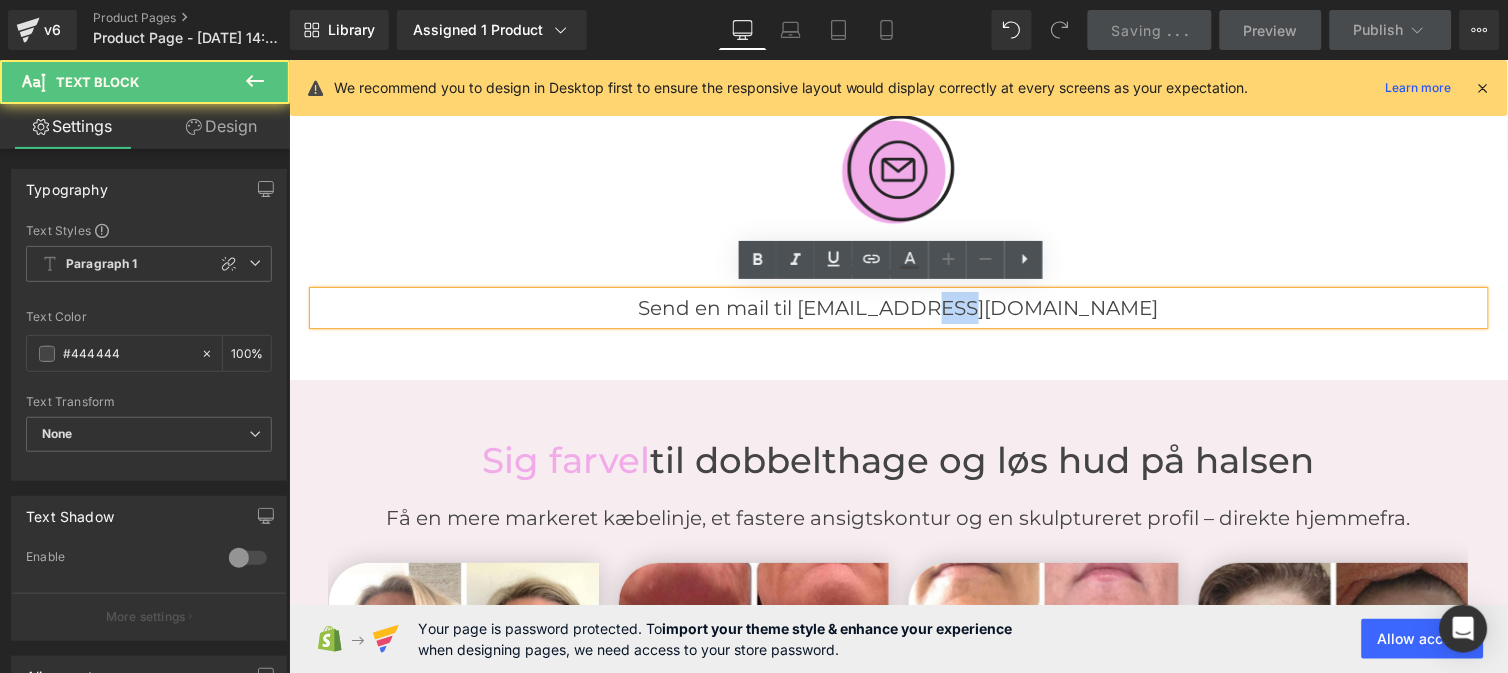 drag, startPoint x: 1021, startPoint y: 304, endPoint x: 1054, endPoint y: 302, distance: 33.06055 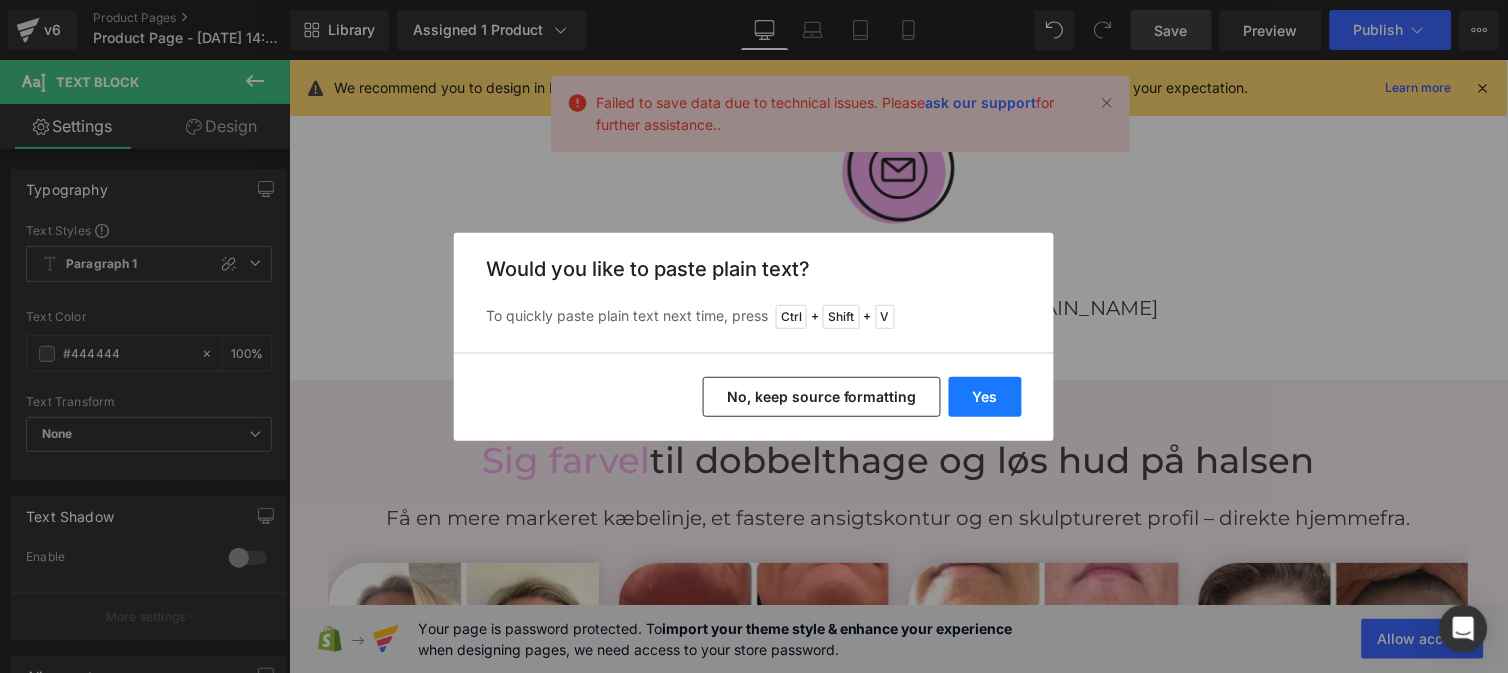 click on "Yes" at bounding box center [985, 397] 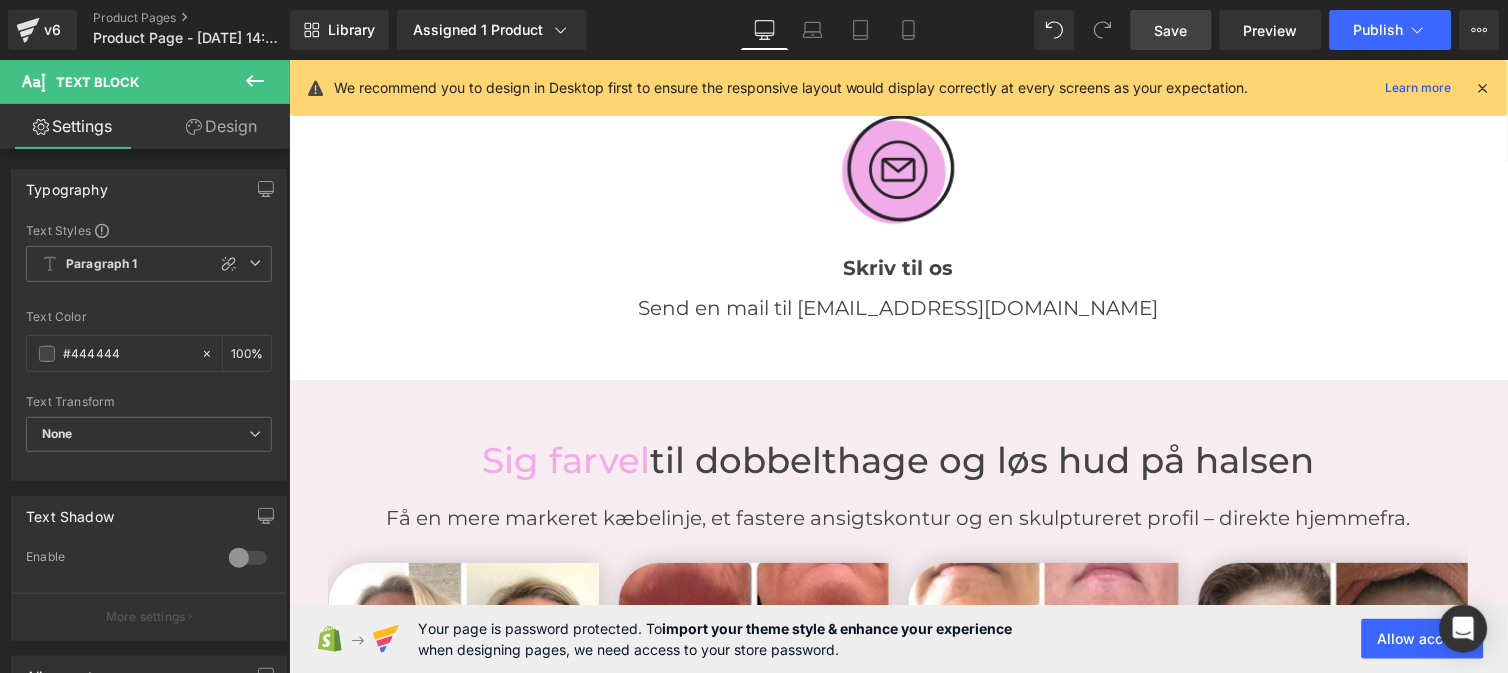 drag, startPoint x: 1102, startPoint y: 108, endPoint x: 775, endPoint y: 114, distance: 327.05505 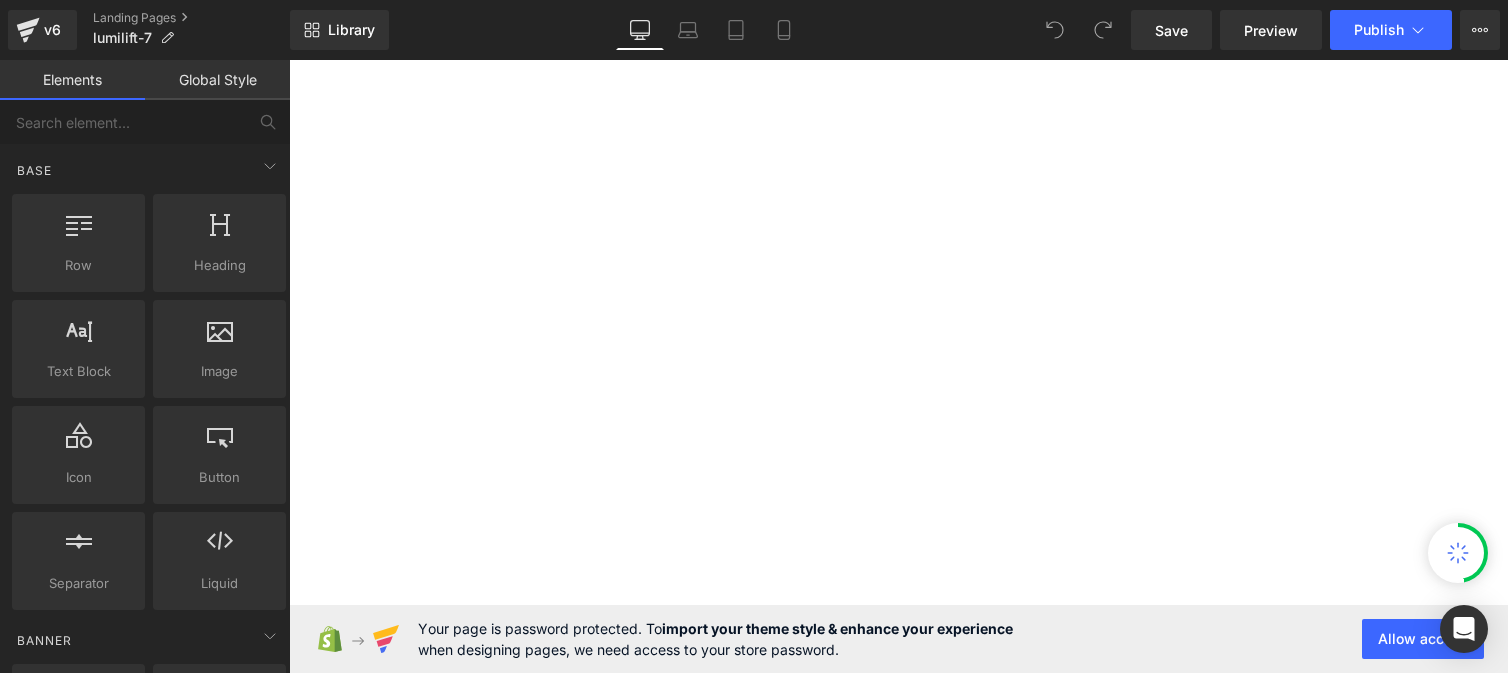 scroll, scrollTop: 0, scrollLeft: 0, axis: both 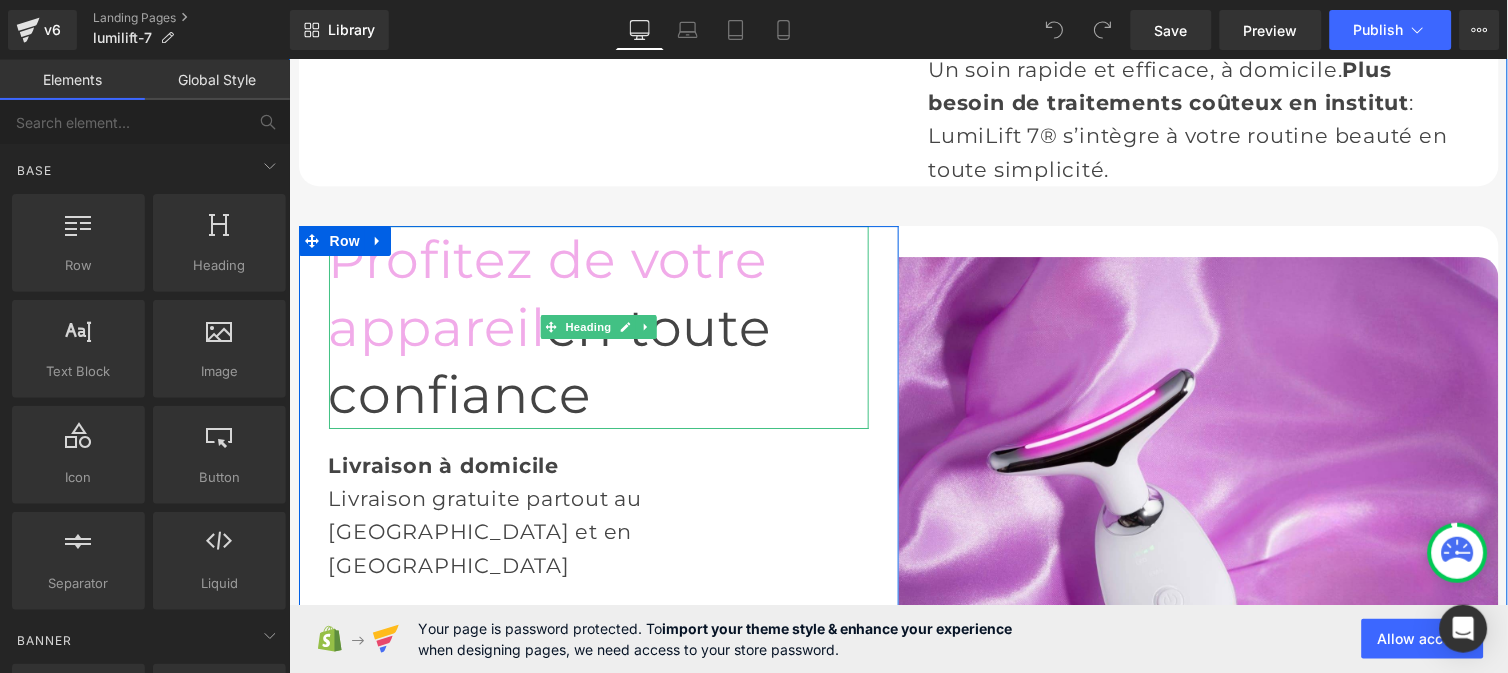 click on "Profitez de votre appareil  en toute confiance" at bounding box center [598, 326] 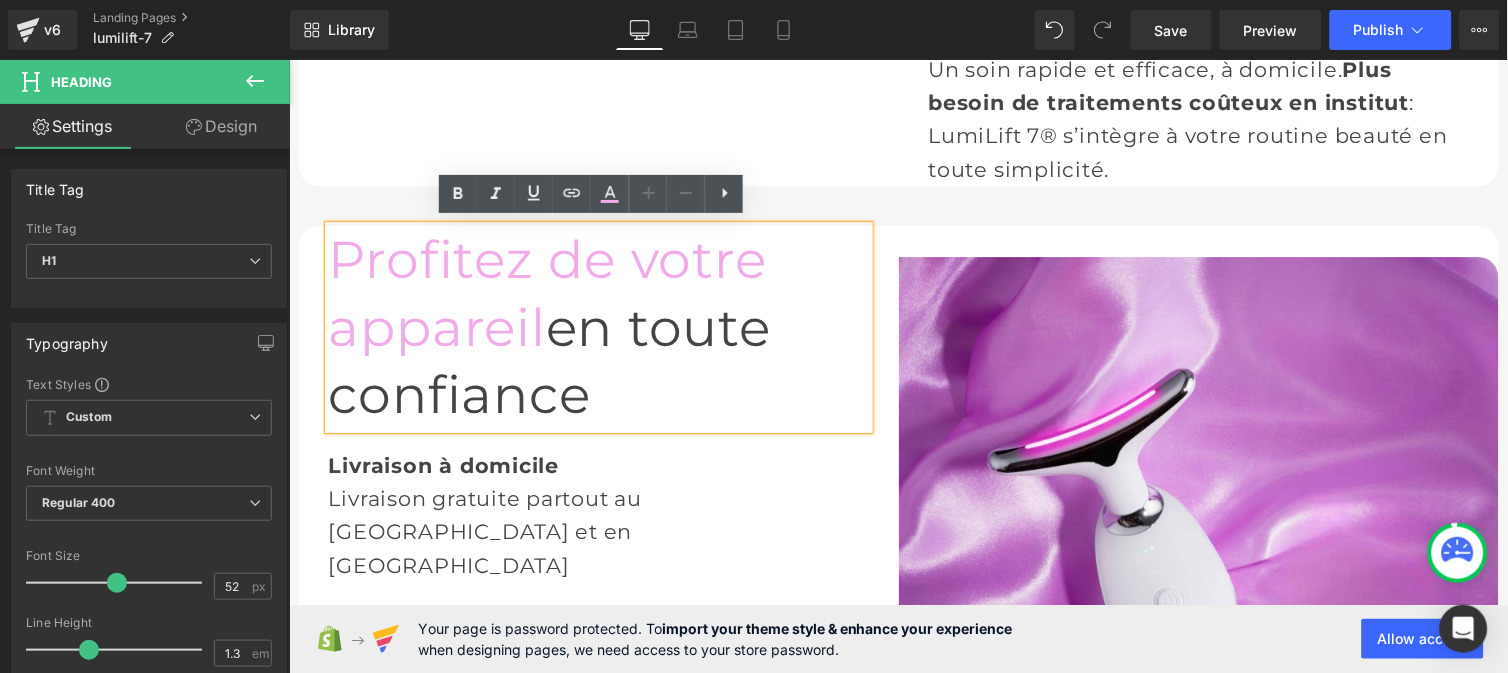 click on "Row" at bounding box center (344, 240) 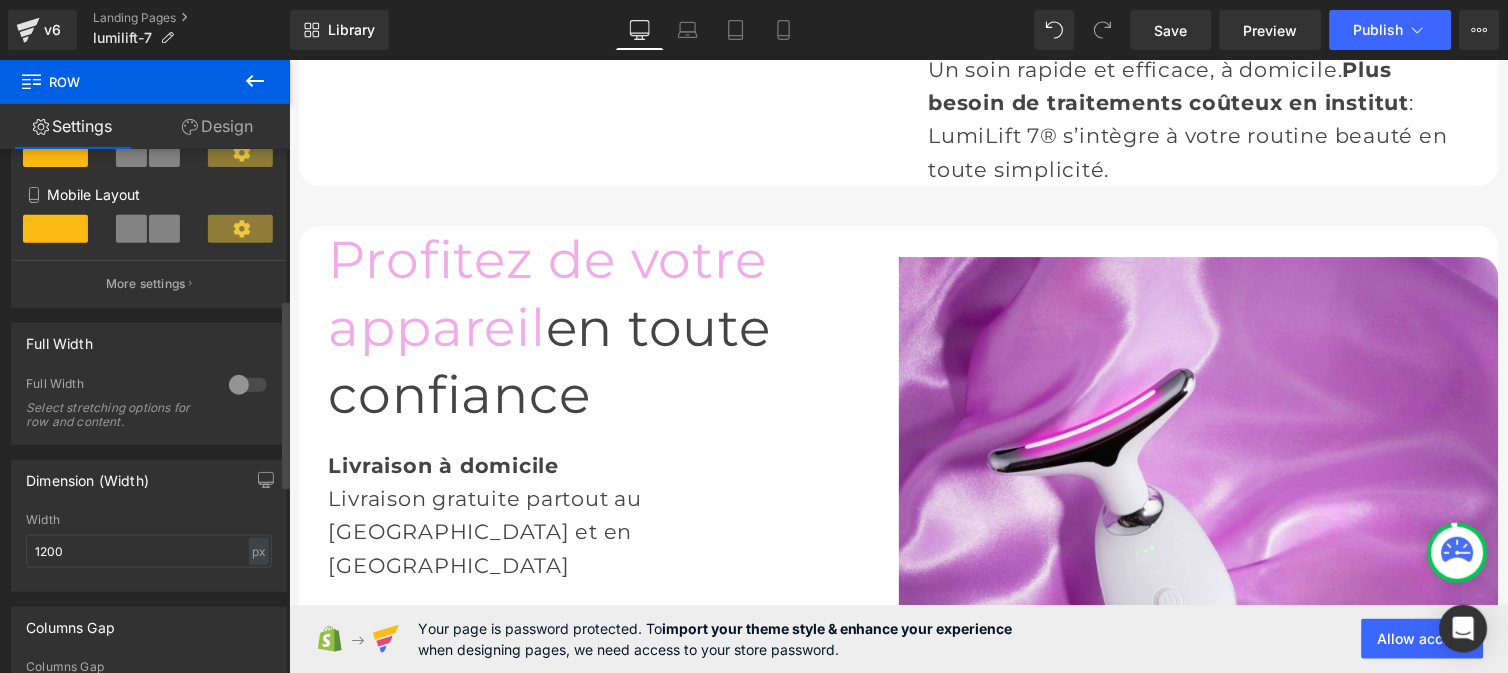scroll, scrollTop: 414, scrollLeft: 0, axis: vertical 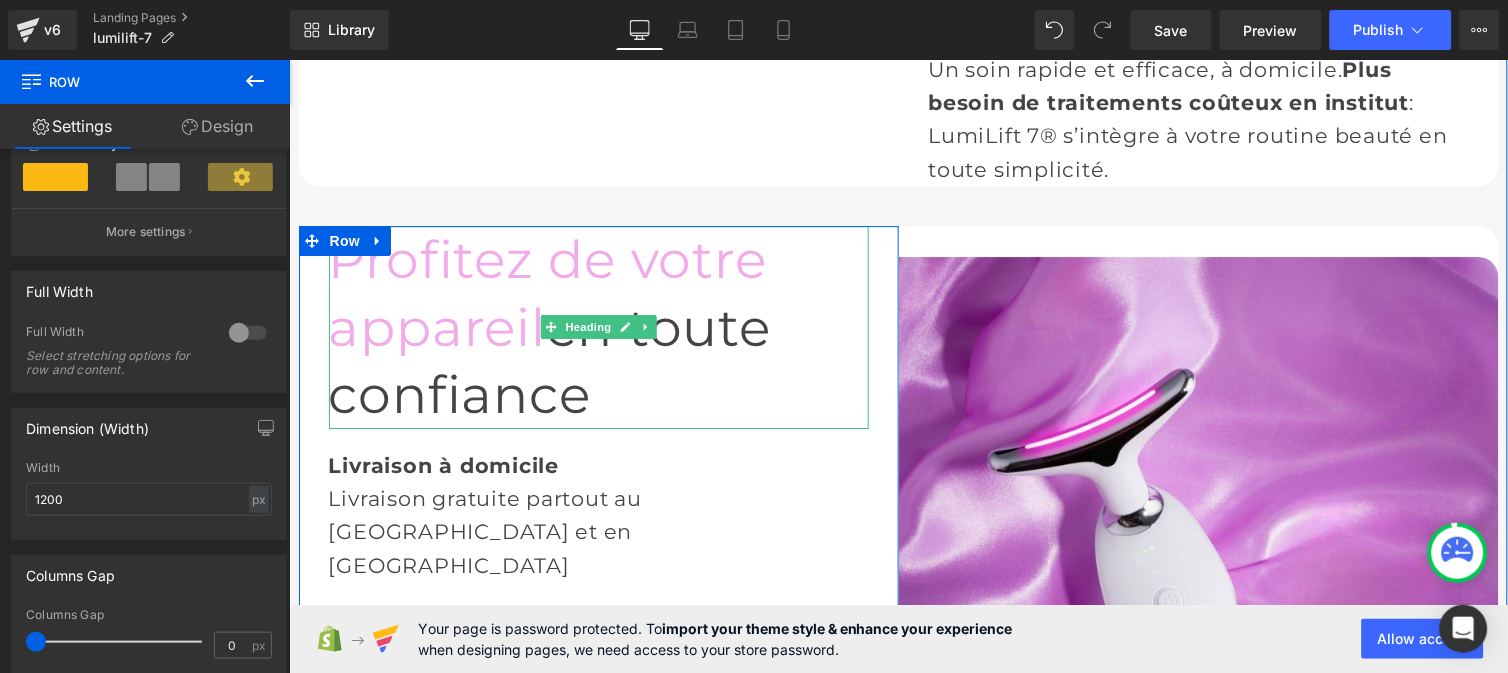 click on "Profitez de votre appareil" at bounding box center [547, 292] 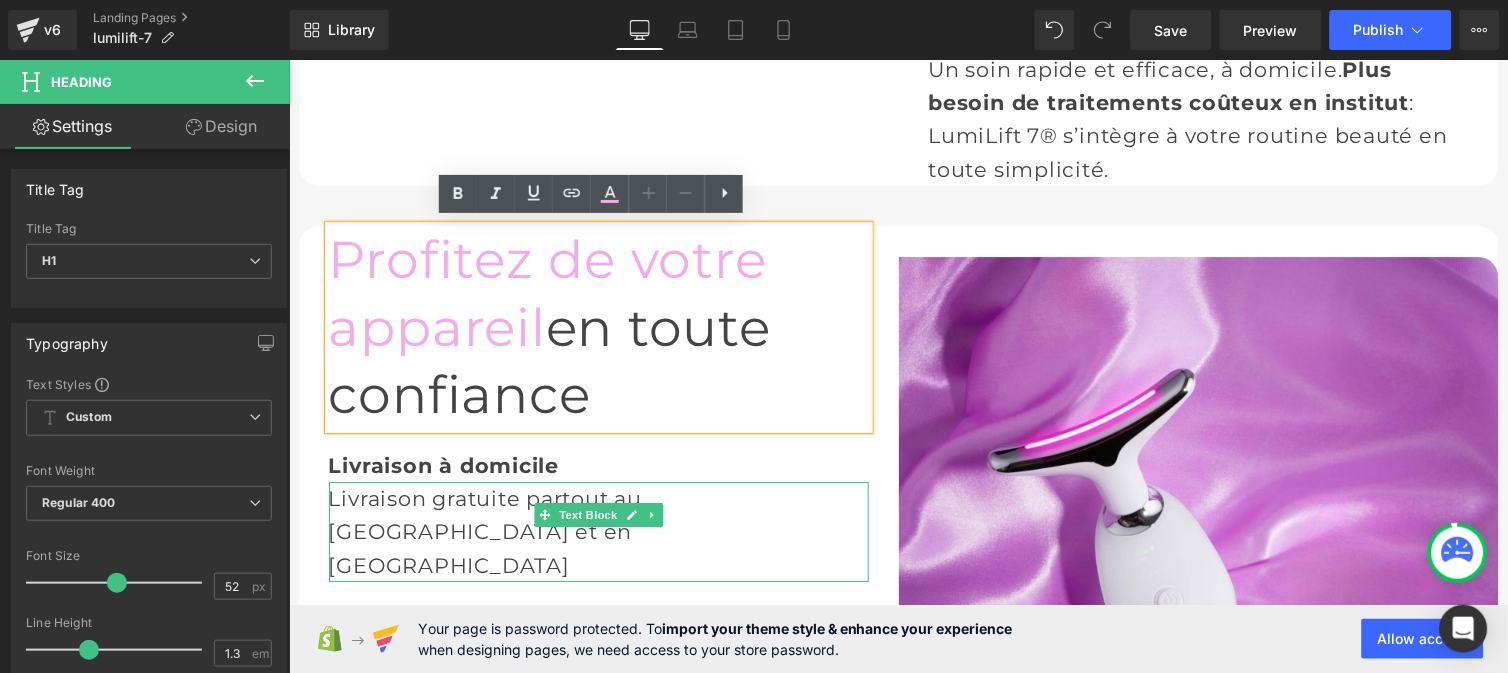 click on "Livraison gratuite partout au [GEOGRAPHIC_DATA] et en [GEOGRAPHIC_DATA]" at bounding box center [598, 531] 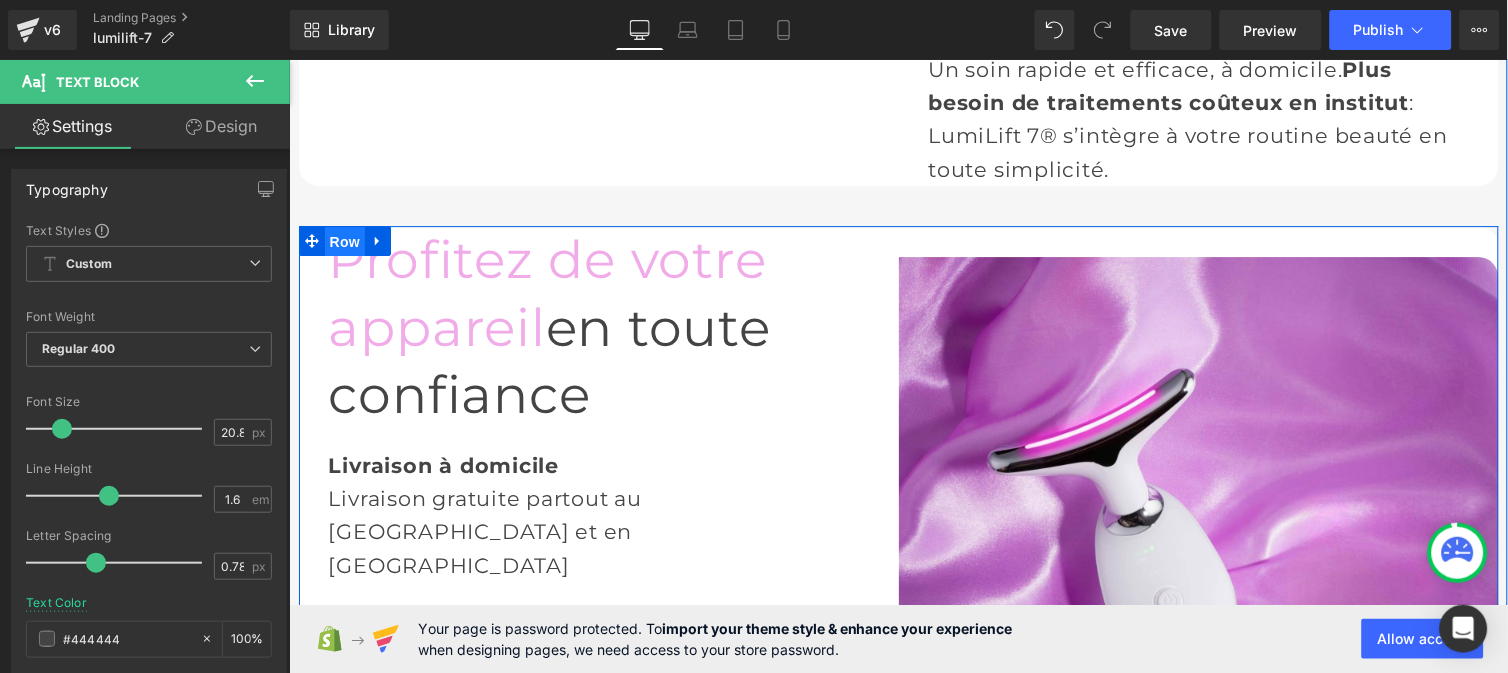 click on "Row" at bounding box center [344, 241] 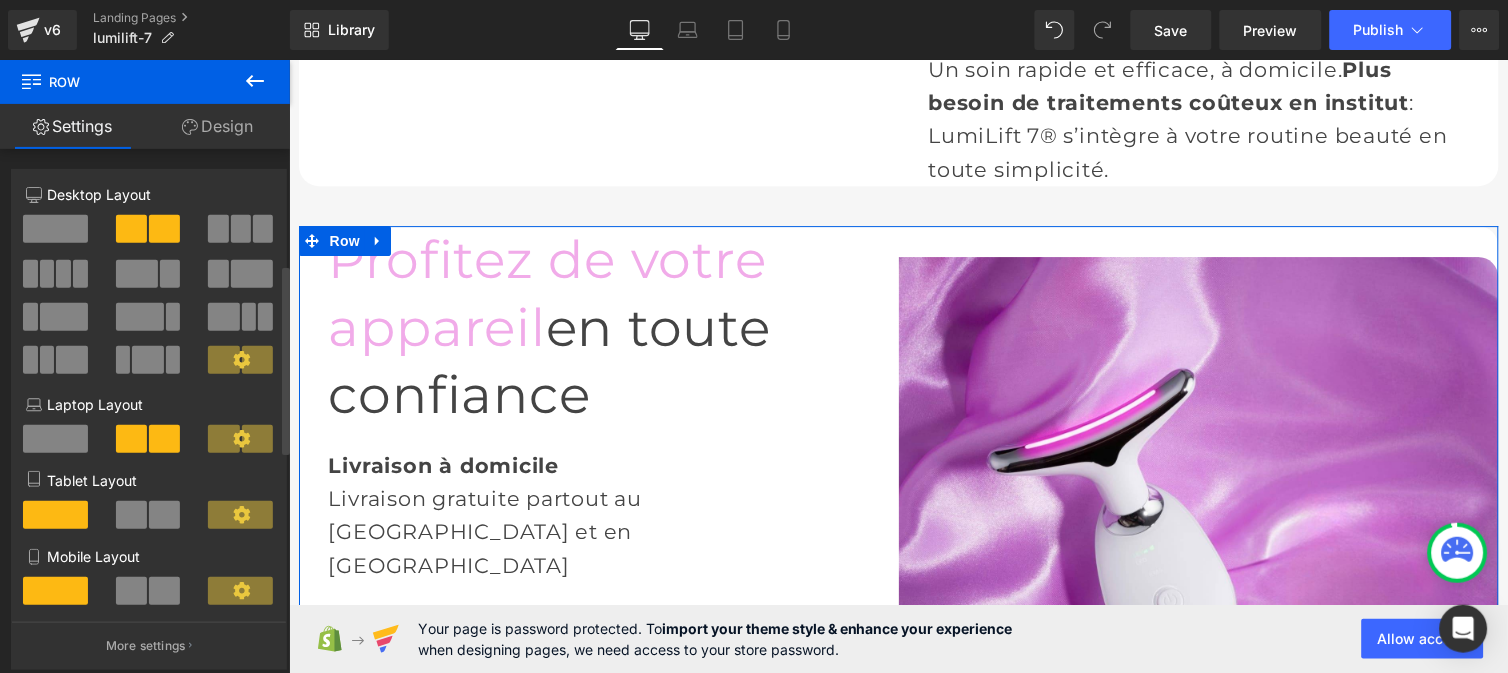scroll, scrollTop: 354, scrollLeft: 0, axis: vertical 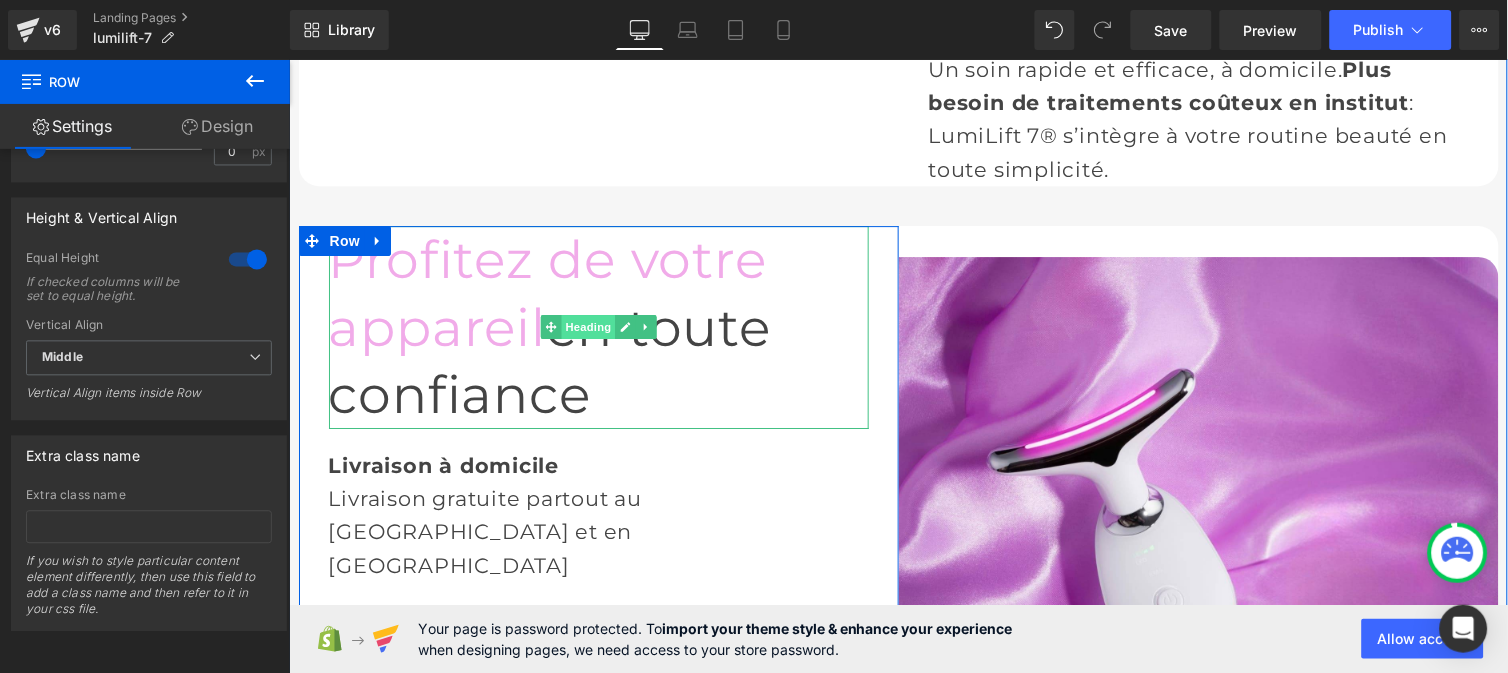 click on "Heading" at bounding box center [587, 326] 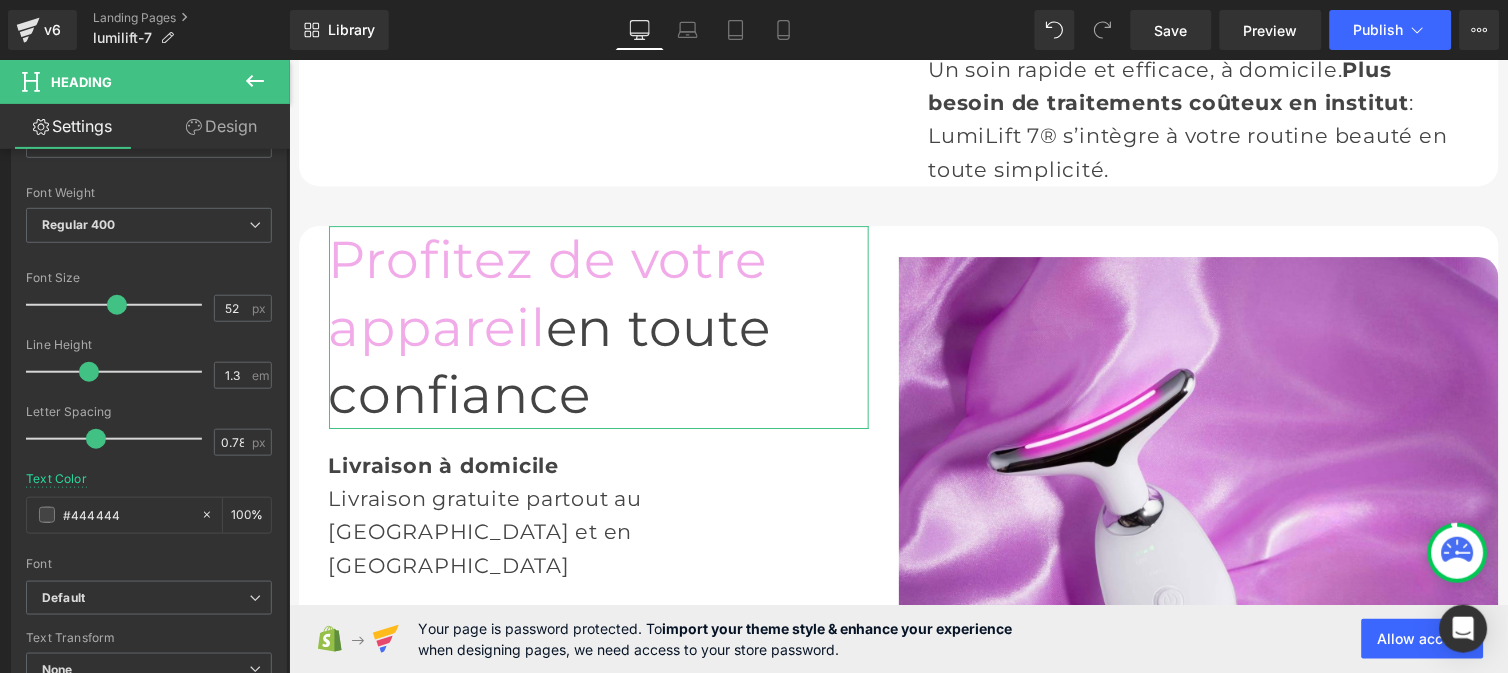 scroll, scrollTop: 287, scrollLeft: 0, axis: vertical 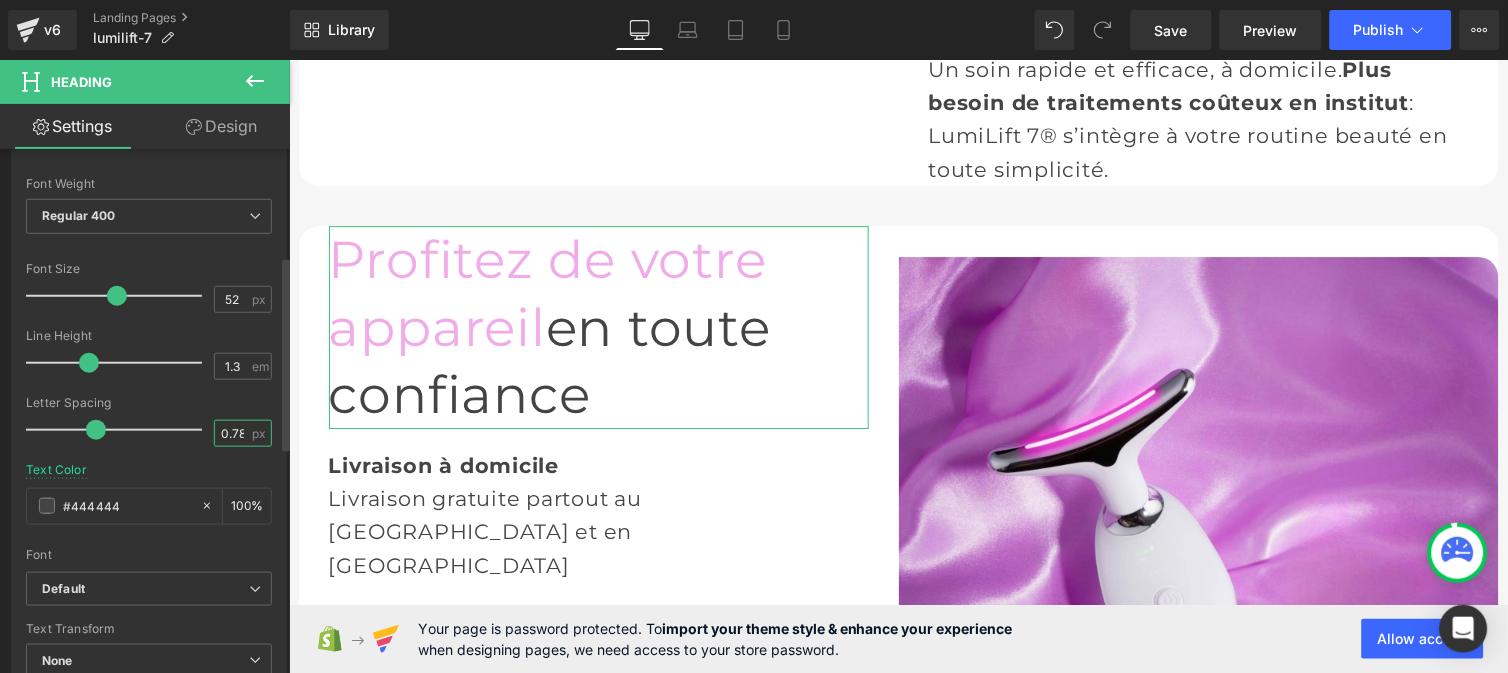 click on "0.78" at bounding box center [232, 433] 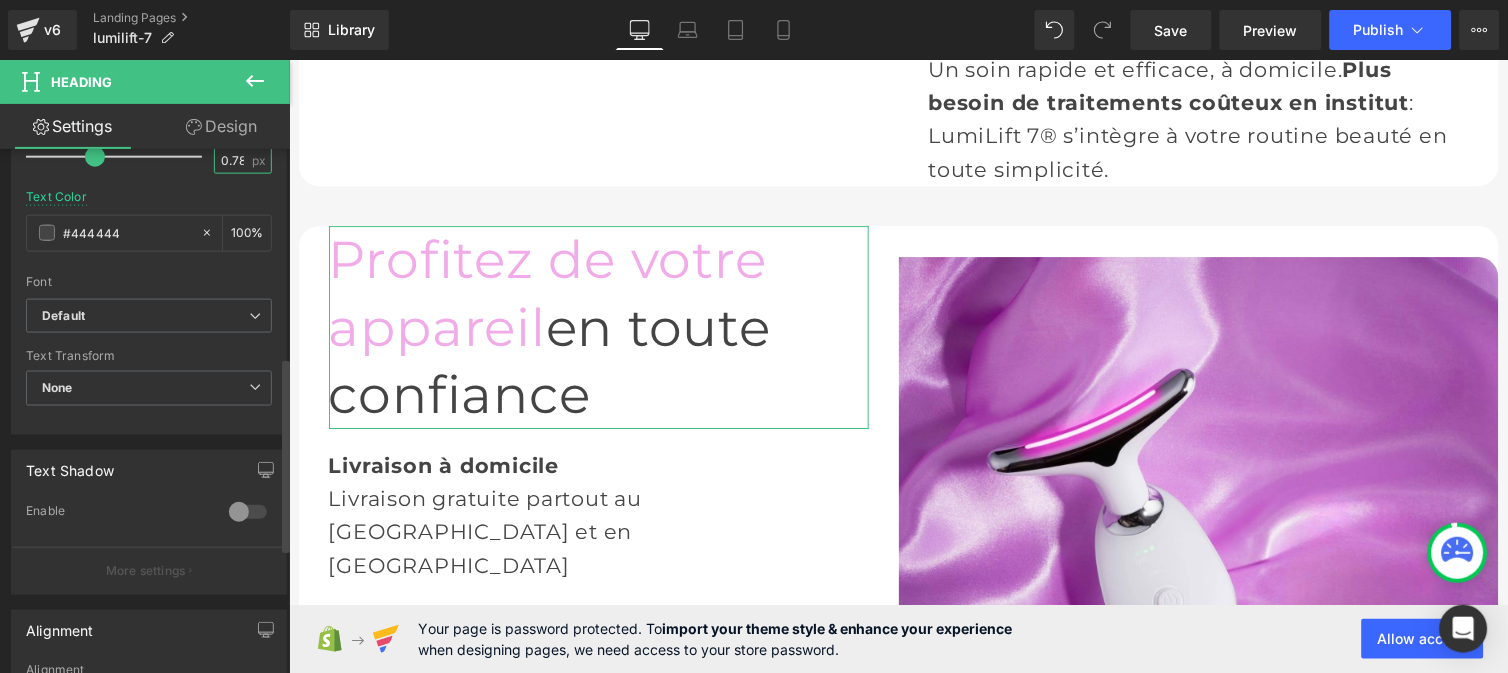 scroll, scrollTop: 561, scrollLeft: 0, axis: vertical 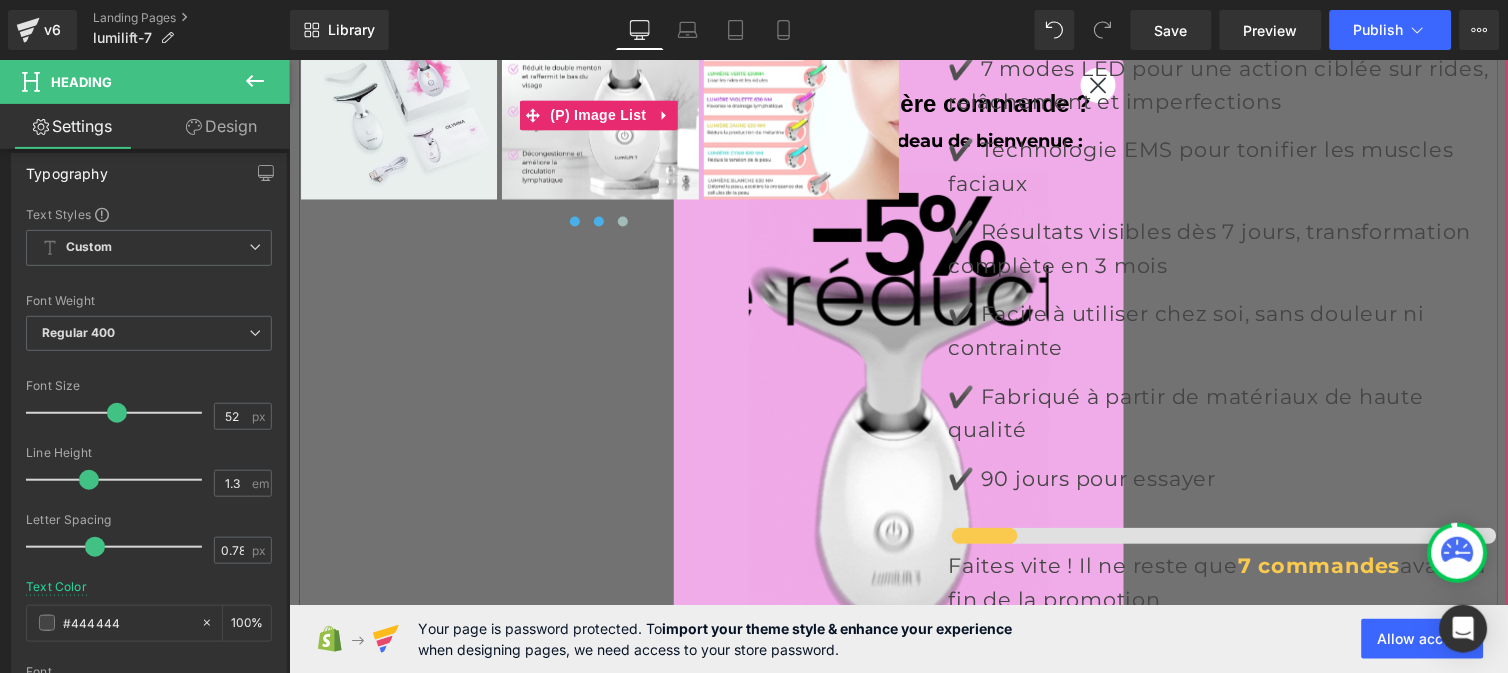 click at bounding box center [598, 221] 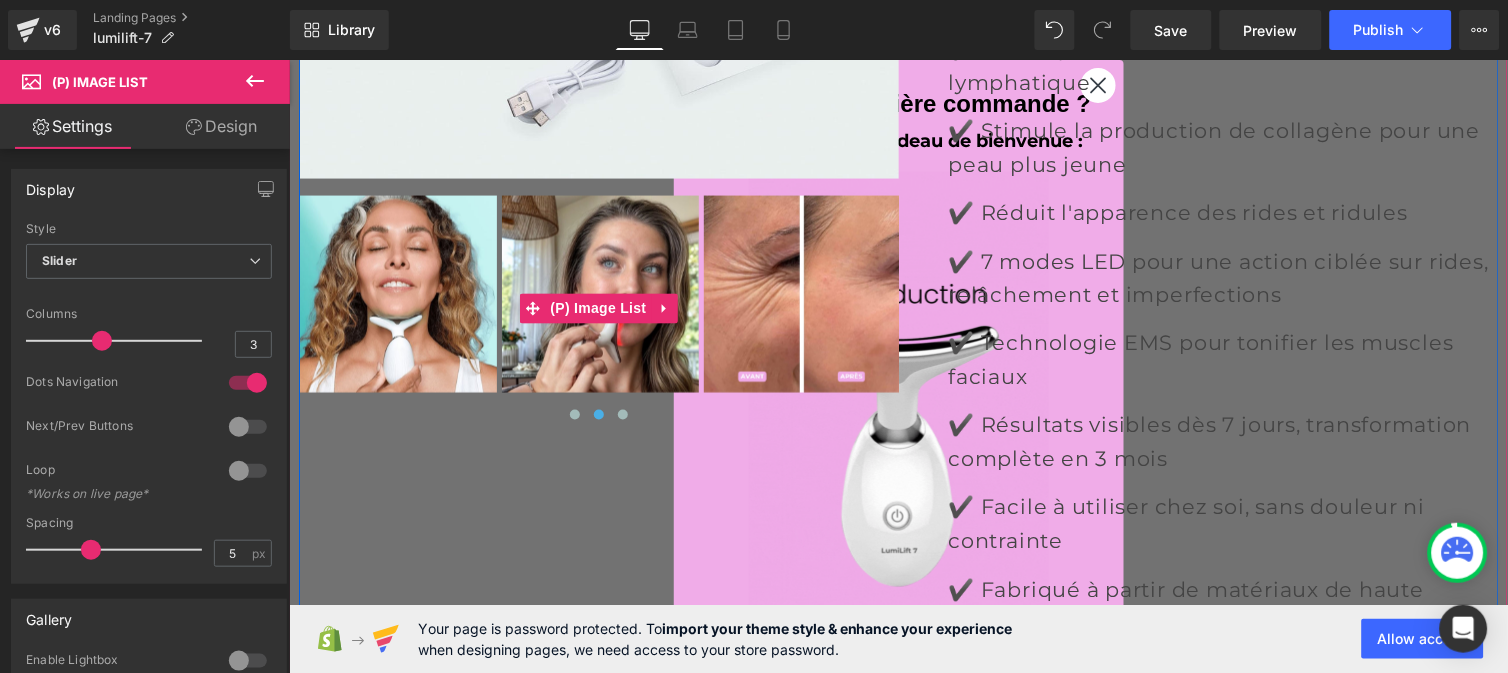 scroll, scrollTop: 7412, scrollLeft: 0, axis: vertical 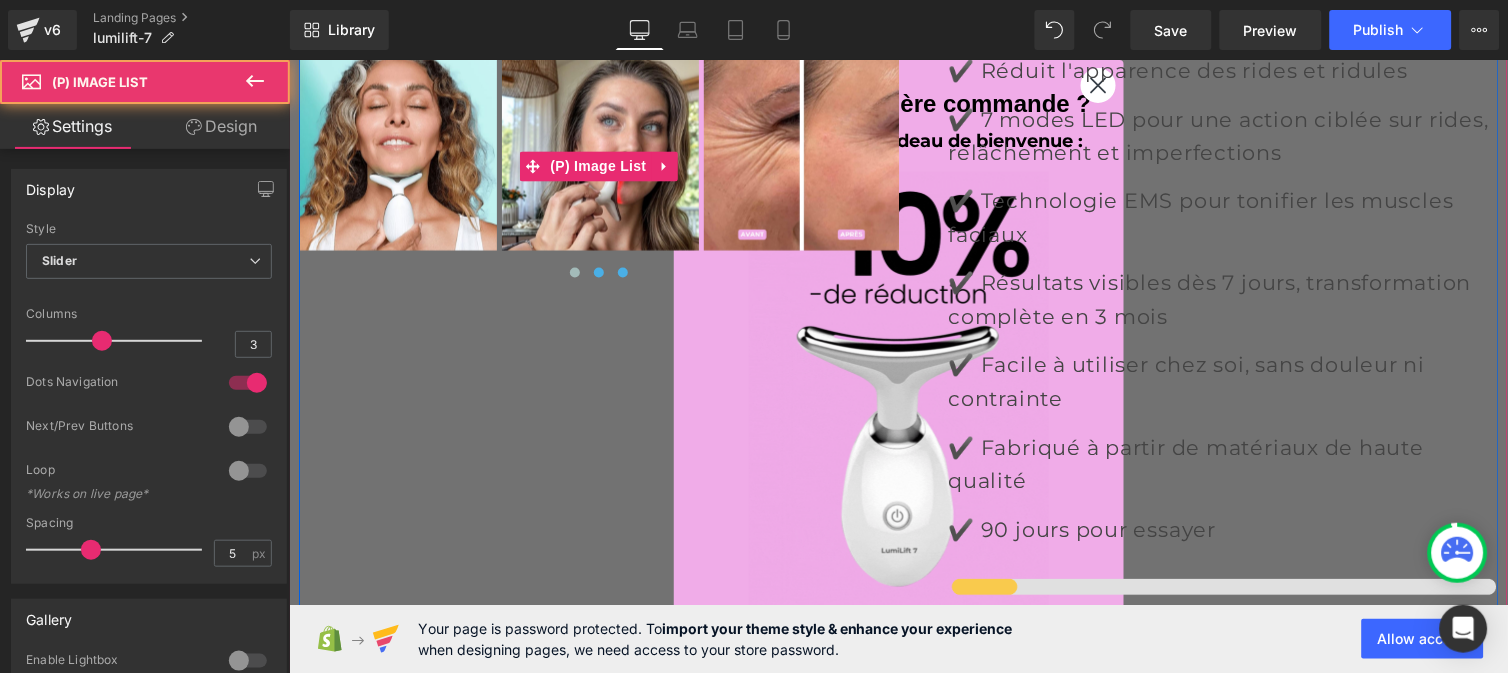 click at bounding box center [622, 272] 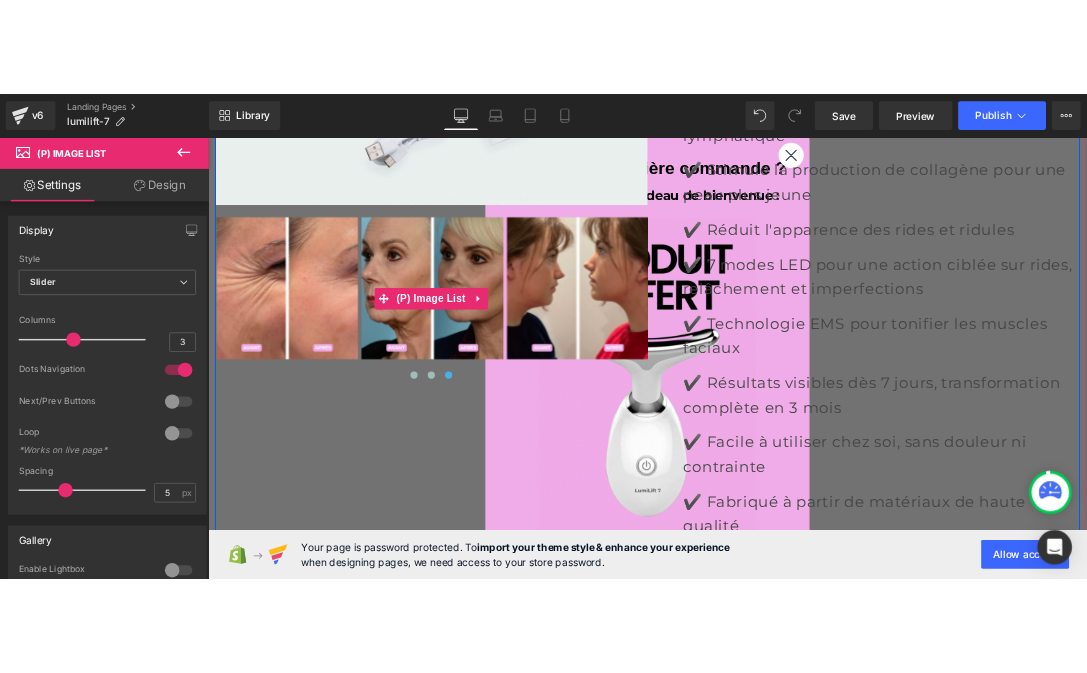 scroll, scrollTop: 7432, scrollLeft: 0, axis: vertical 